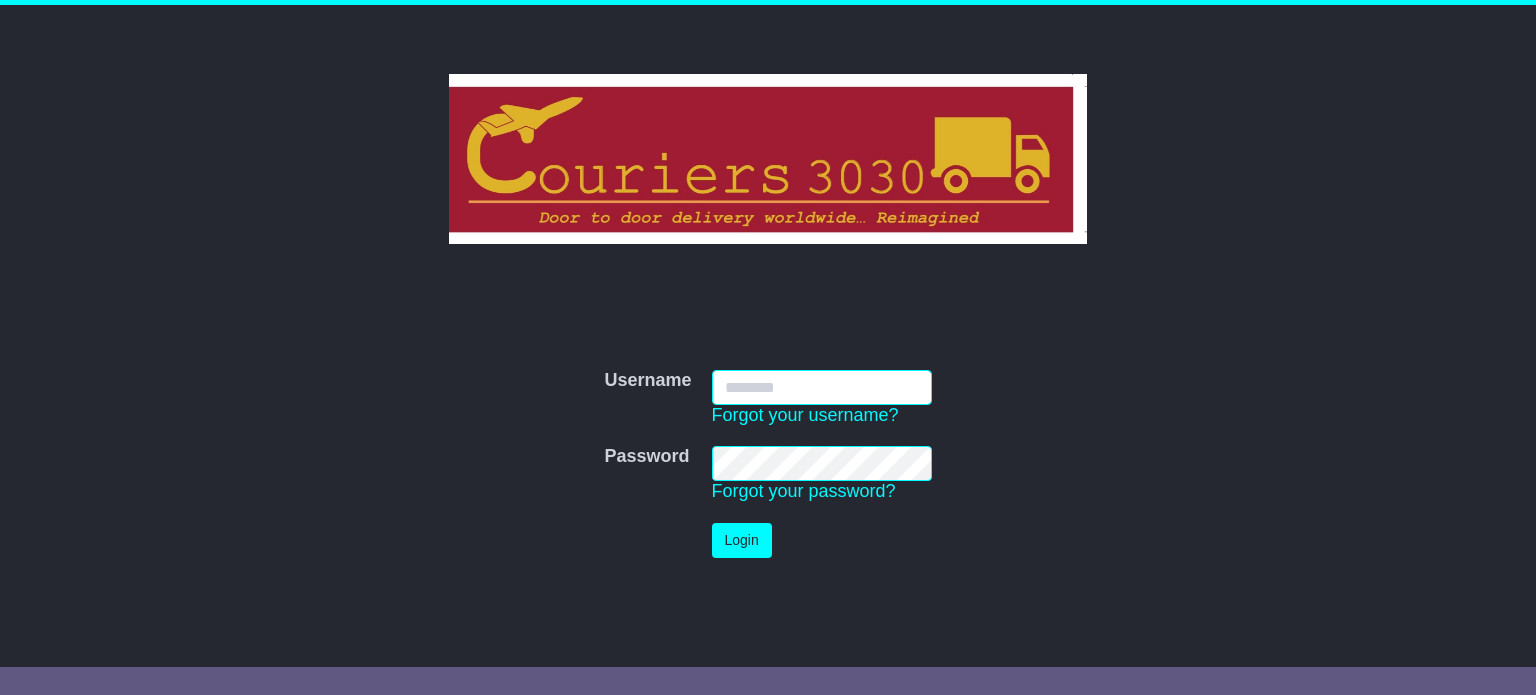 scroll, scrollTop: 0, scrollLeft: 0, axis: both 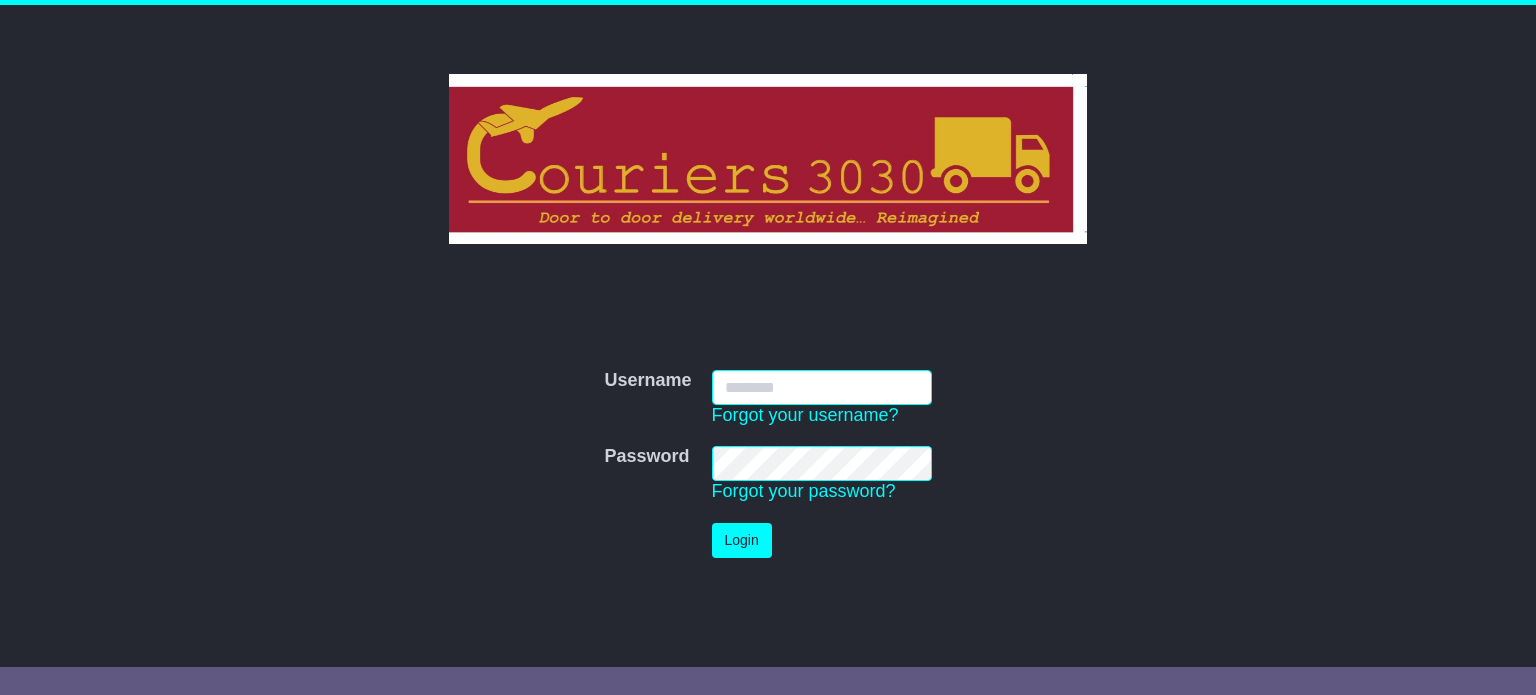 type on "**********" 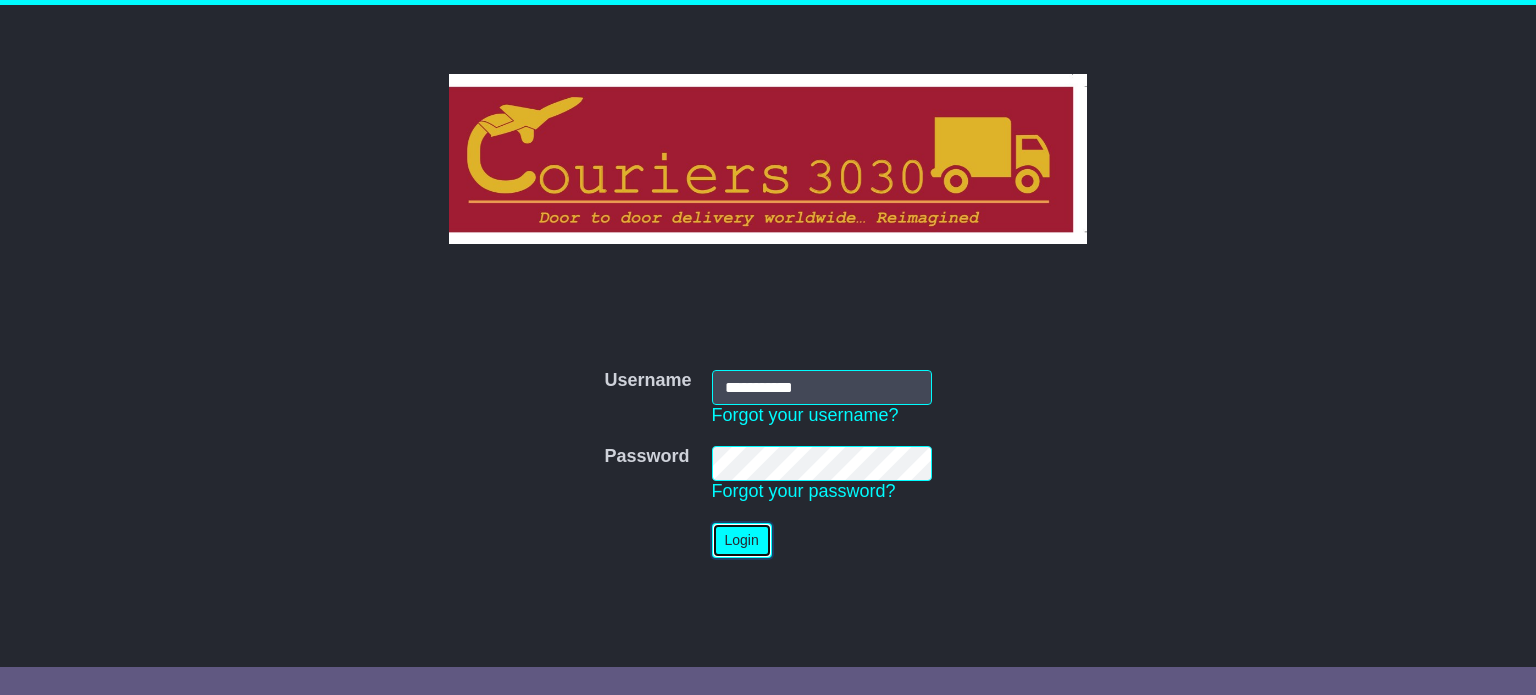 click on "Login" at bounding box center [742, 540] 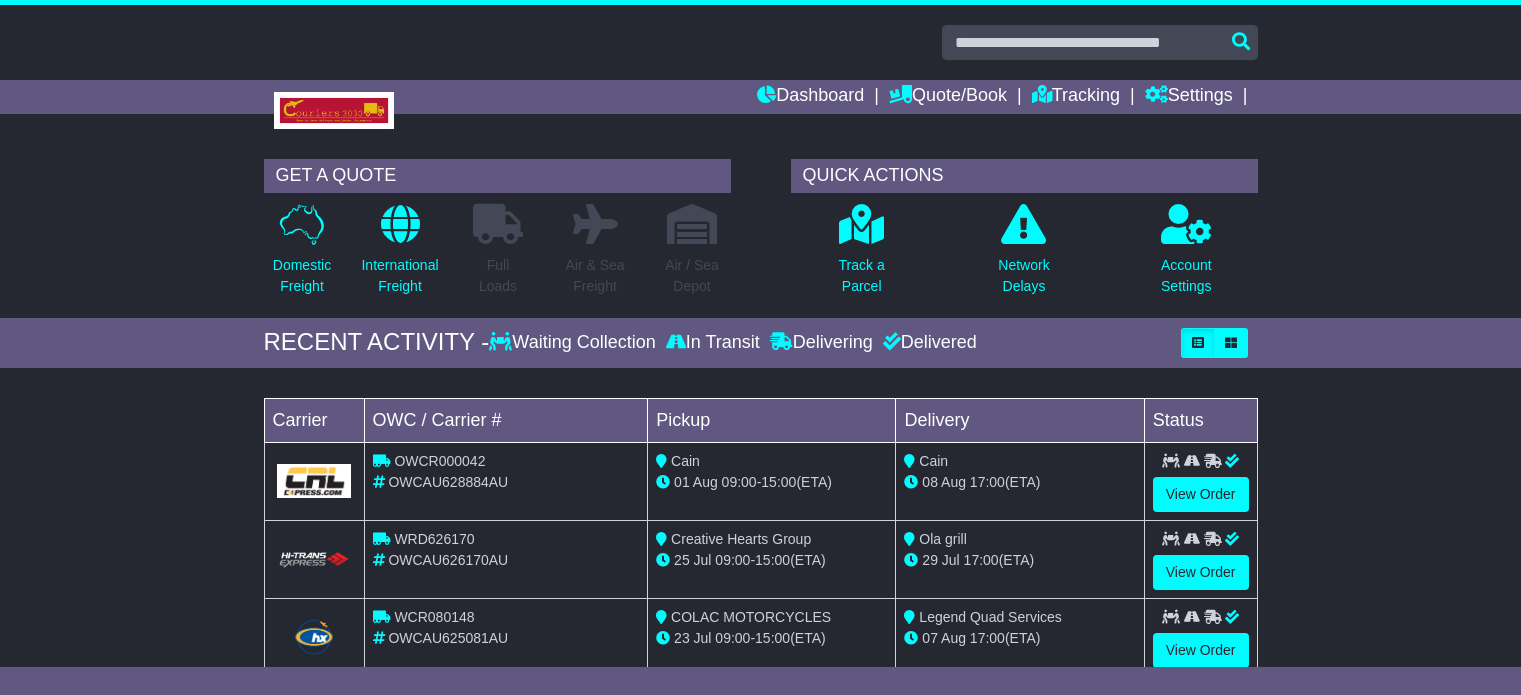 scroll, scrollTop: 0, scrollLeft: 0, axis: both 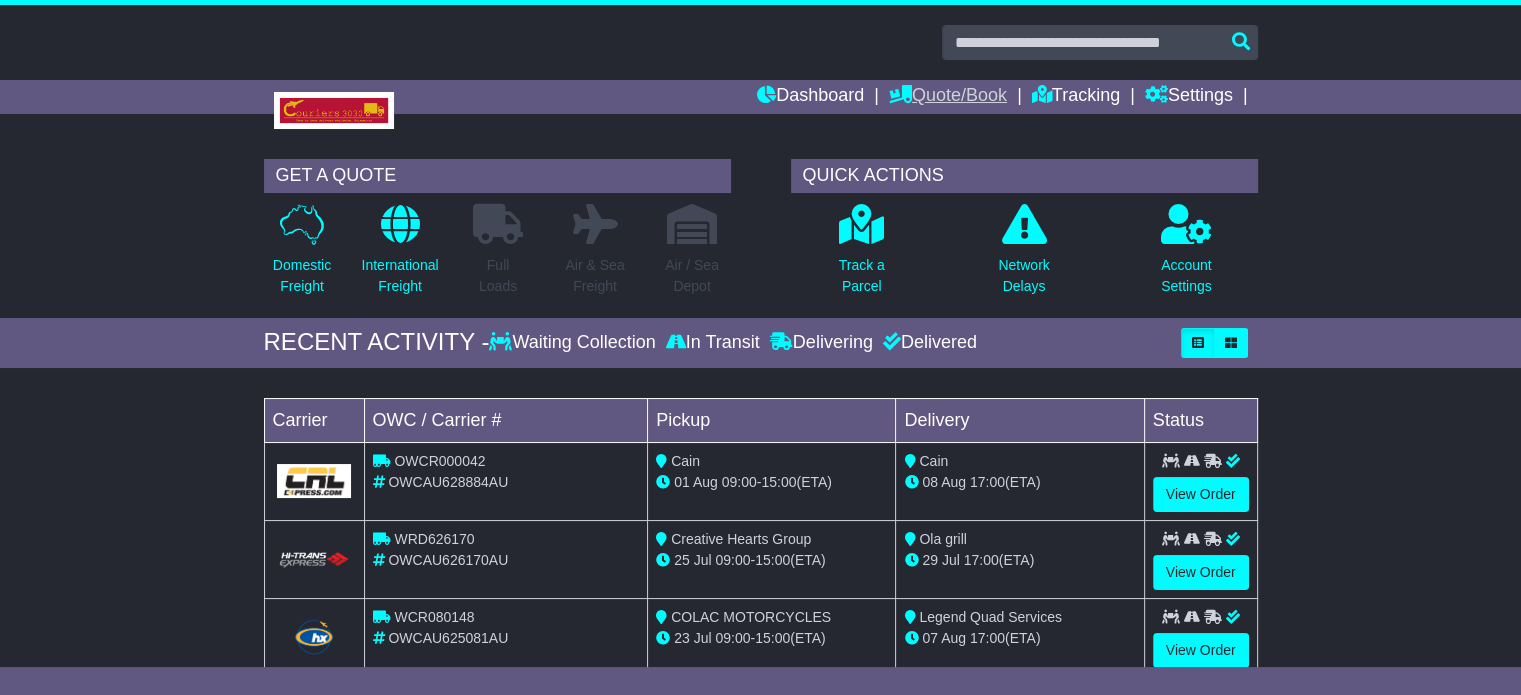 click on "Quote/Book" at bounding box center (948, 97) 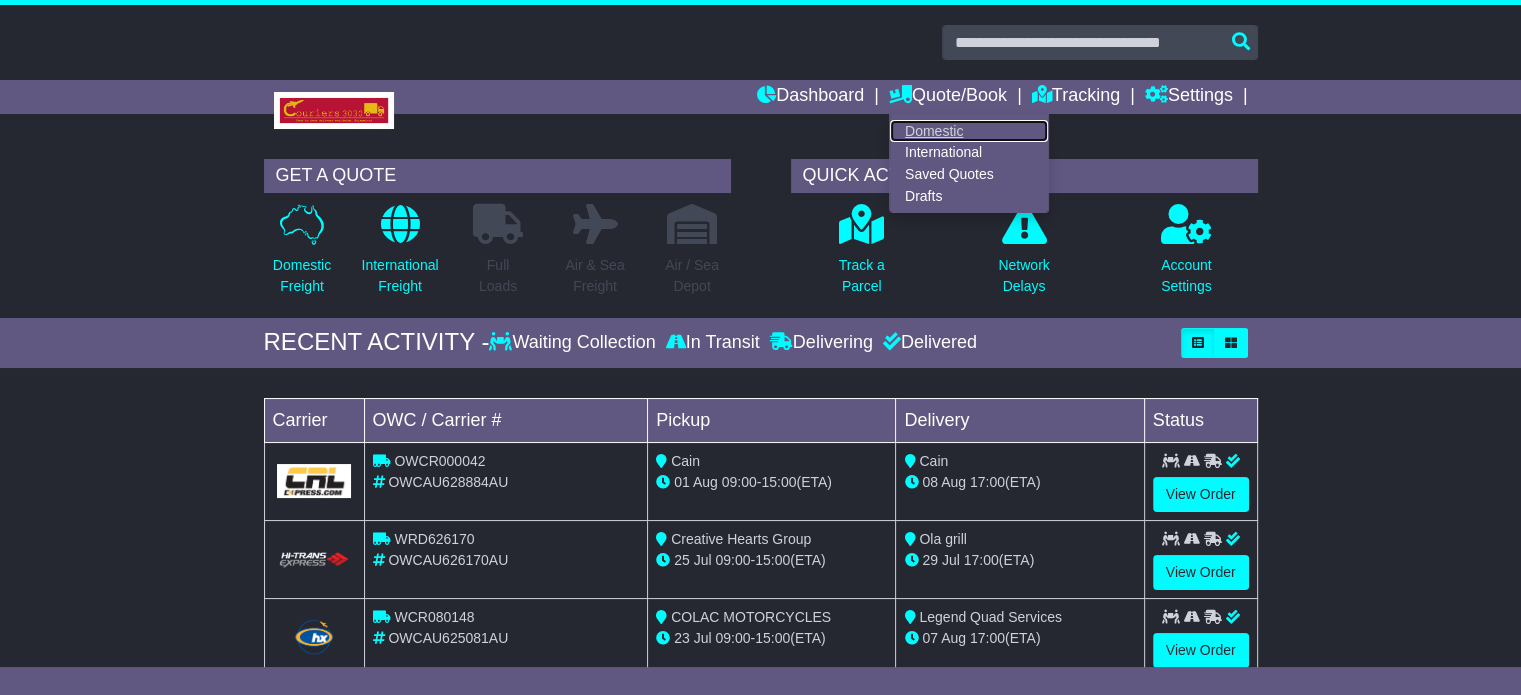 click on "Domestic" at bounding box center [969, 131] 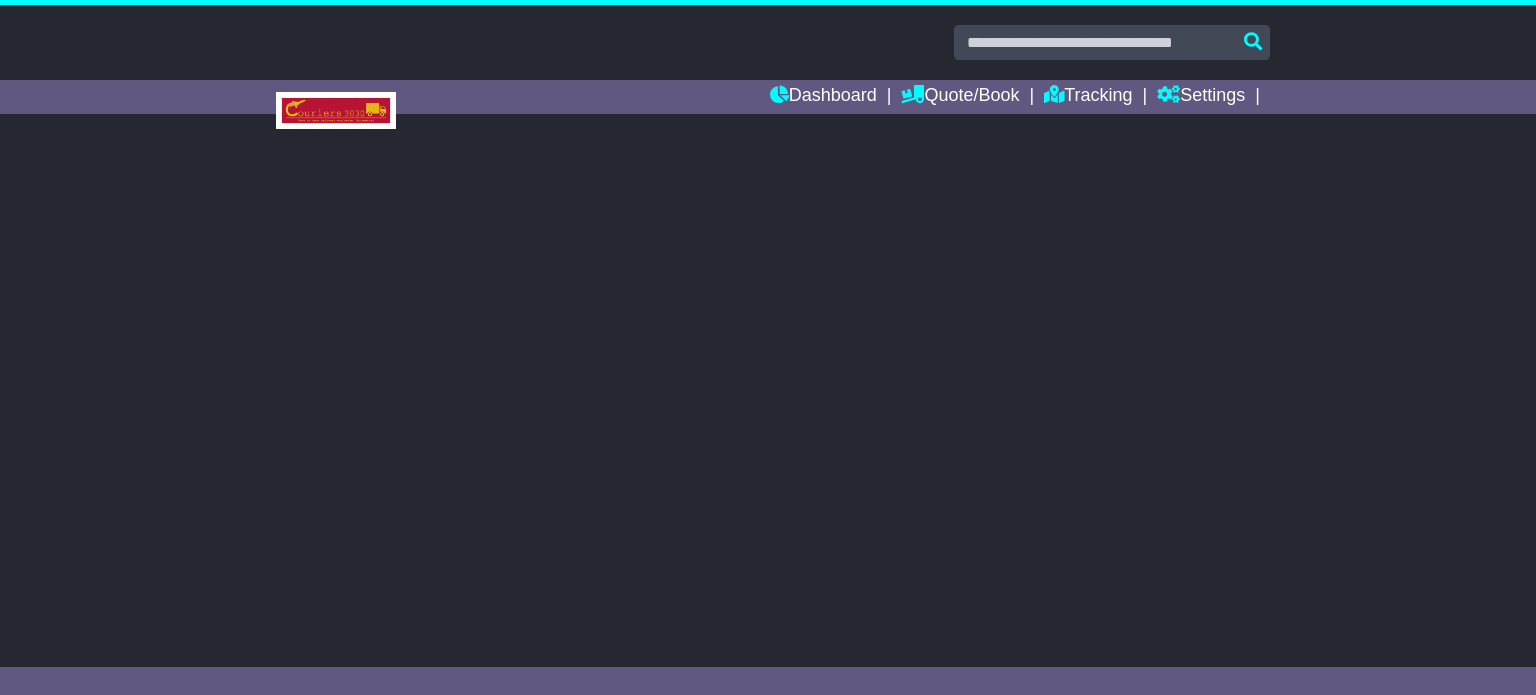 scroll, scrollTop: 0, scrollLeft: 0, axis: both 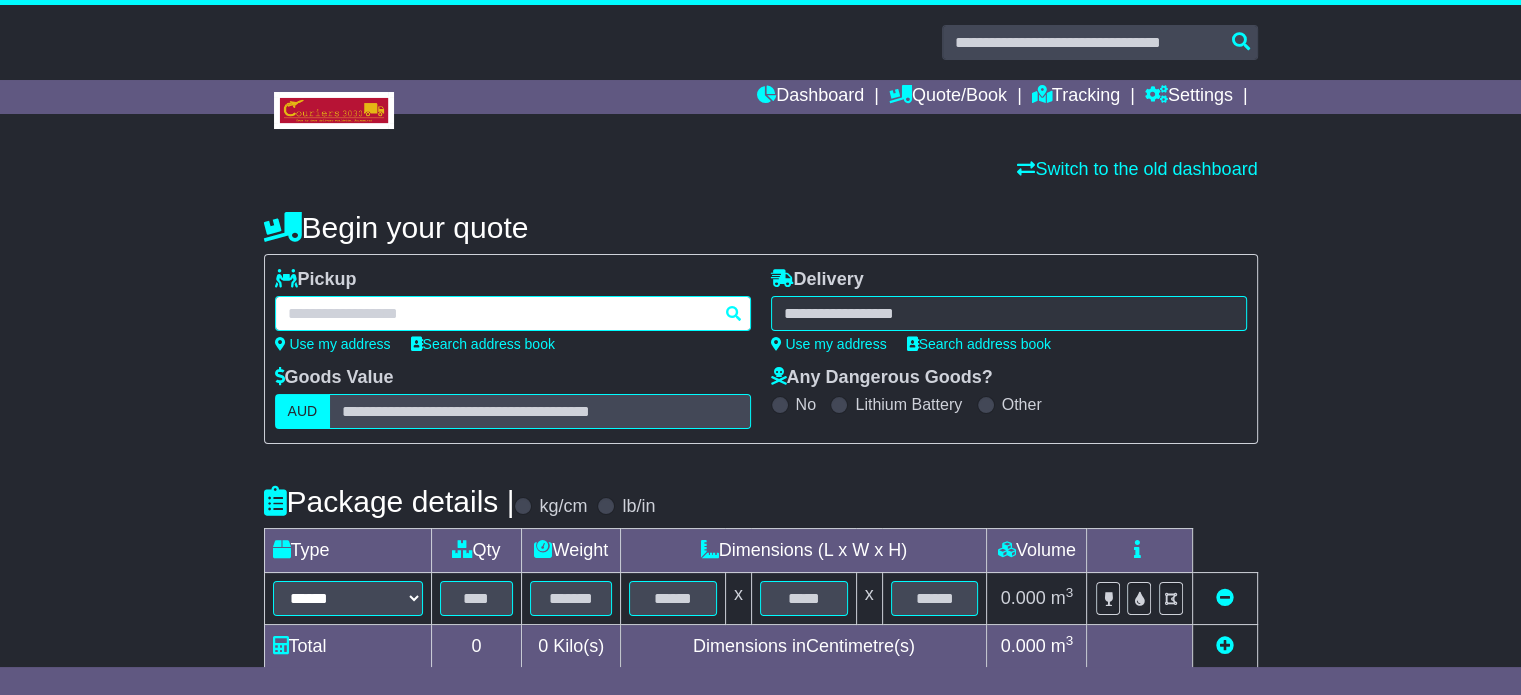 click at bounding box center (513, 313) 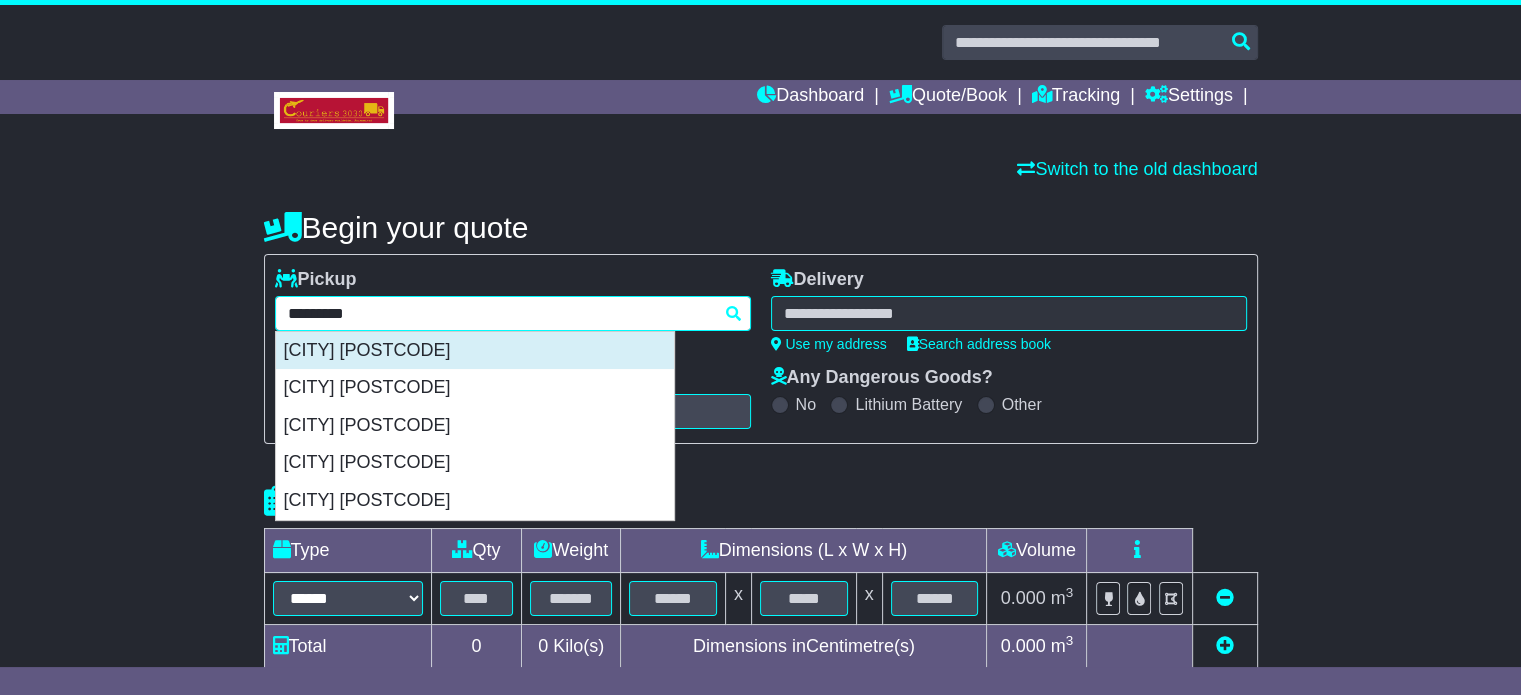click on "[CITY] [POSTCODE]" at bounding box center (475, 351) 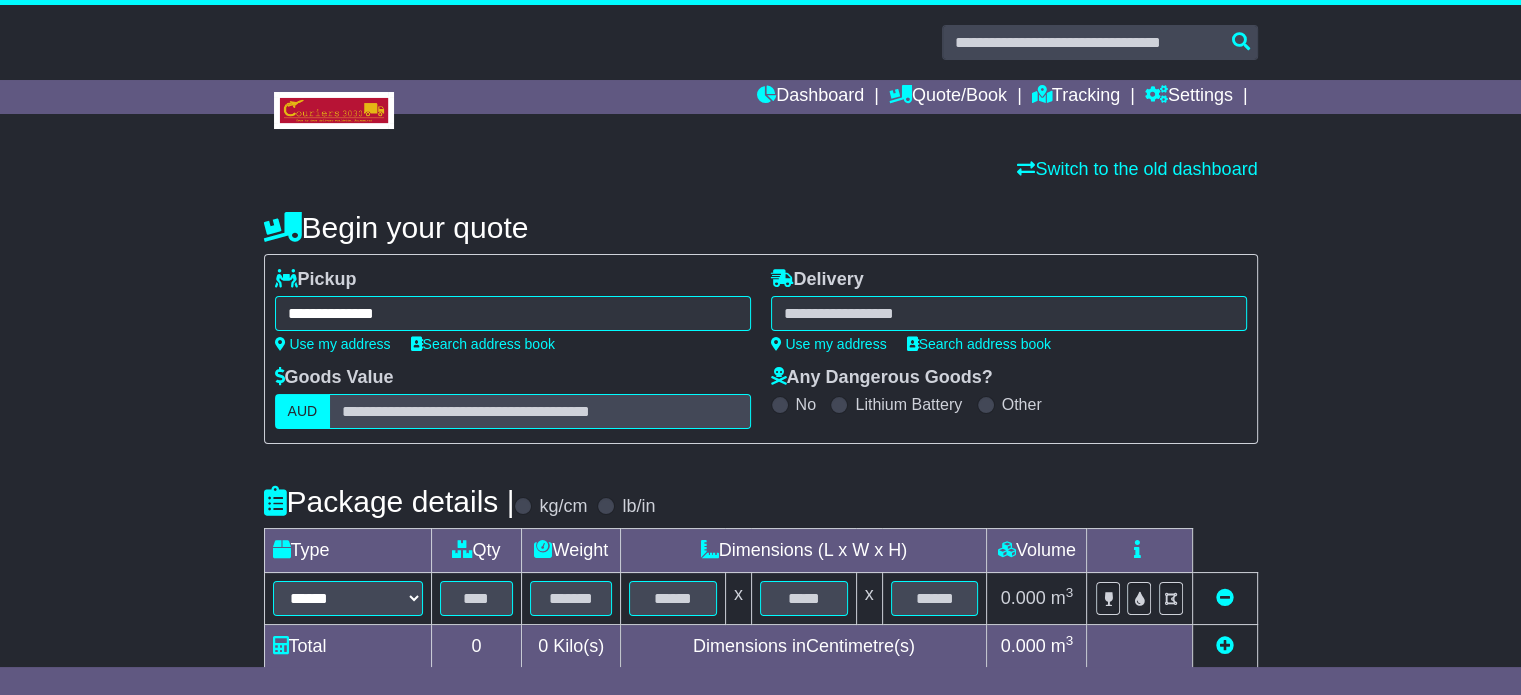 type on "**********" 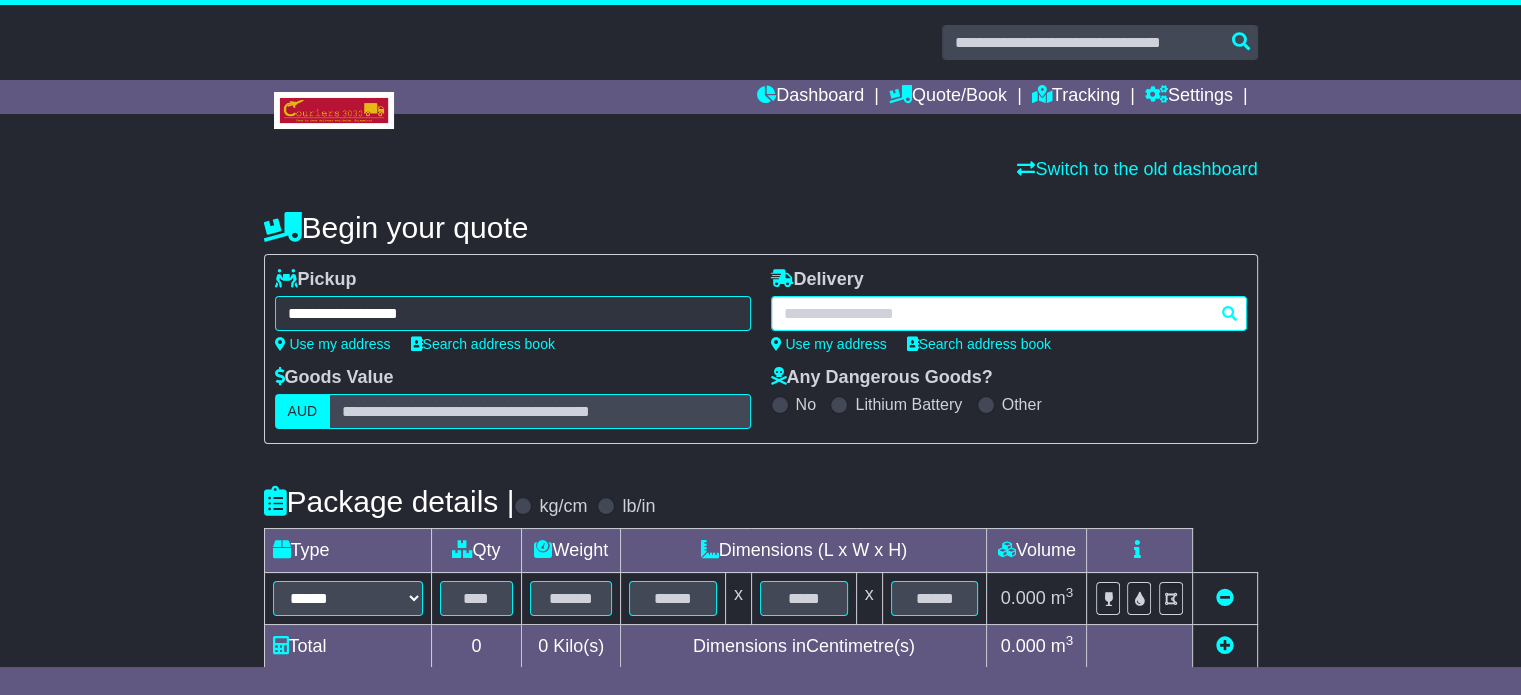 click at bounding box center (1009, 313) 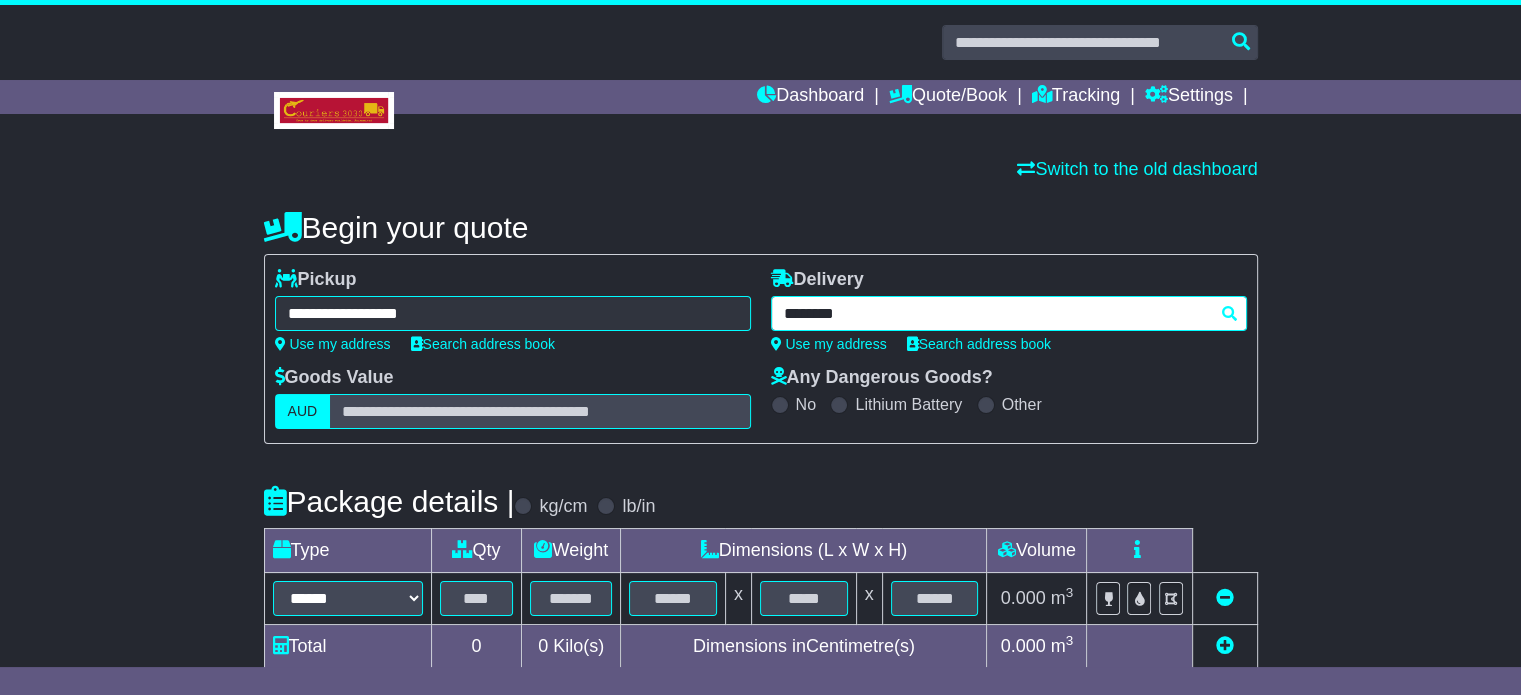 click on "*******" at bounding box center (1009, 313) 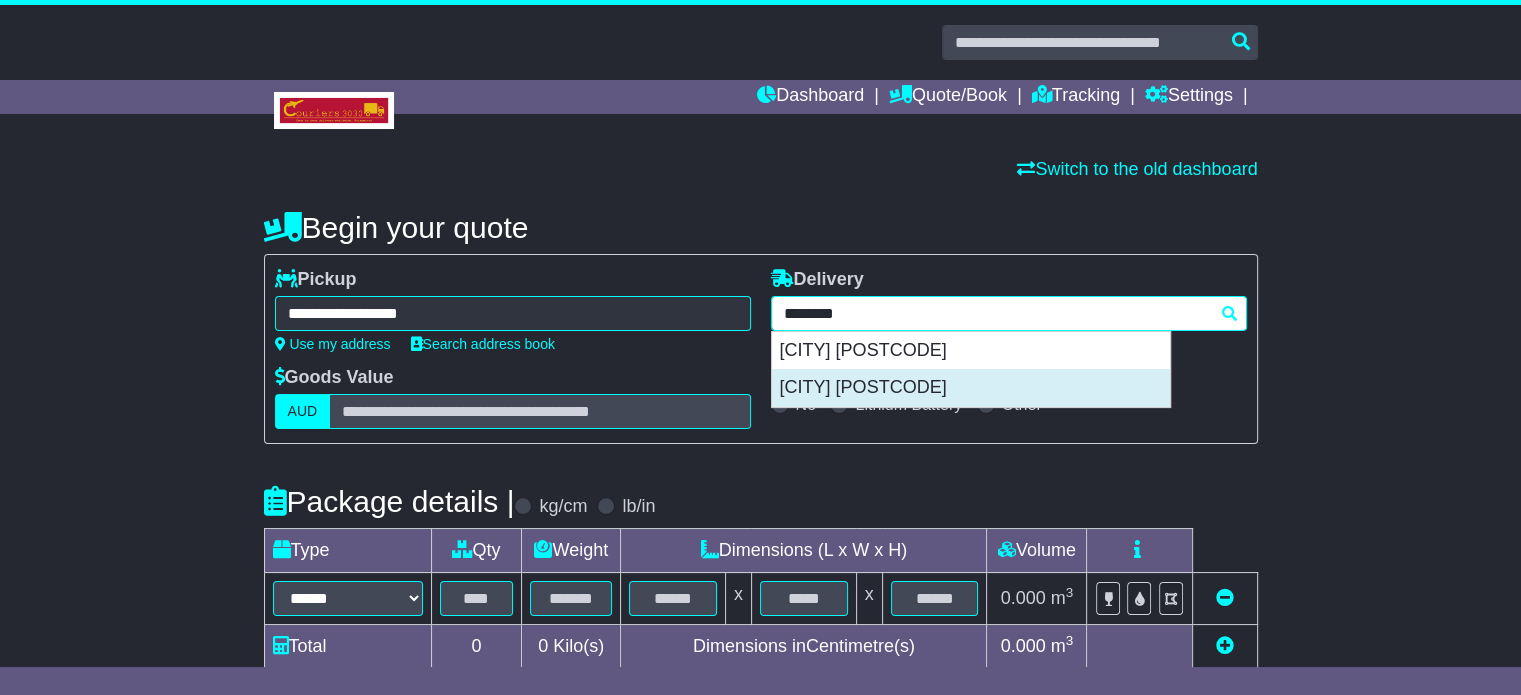 click on "[CITY] [POSTCODE]" at bounding box center [971, 388] 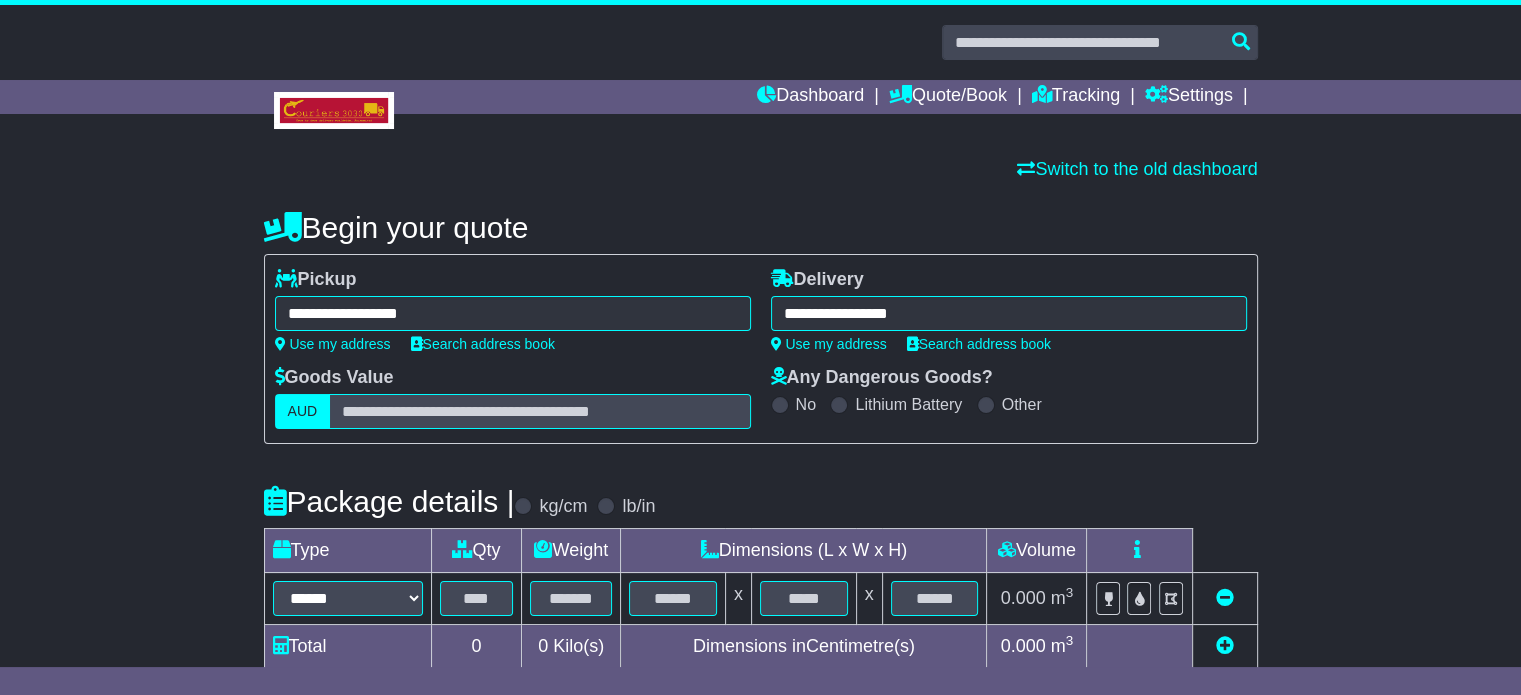 type on "**********" 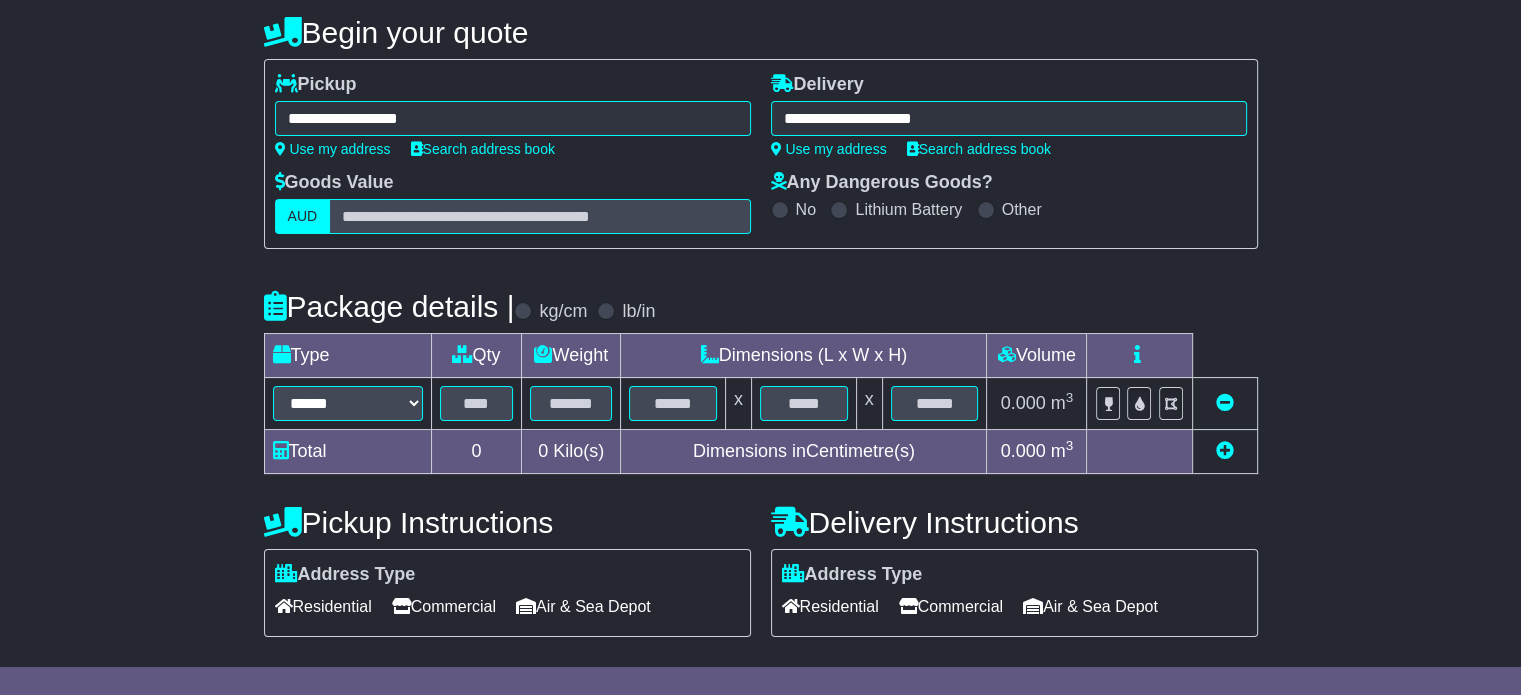 scroll, scrollTop: 200, scrollLeft: 0, axis: vertical 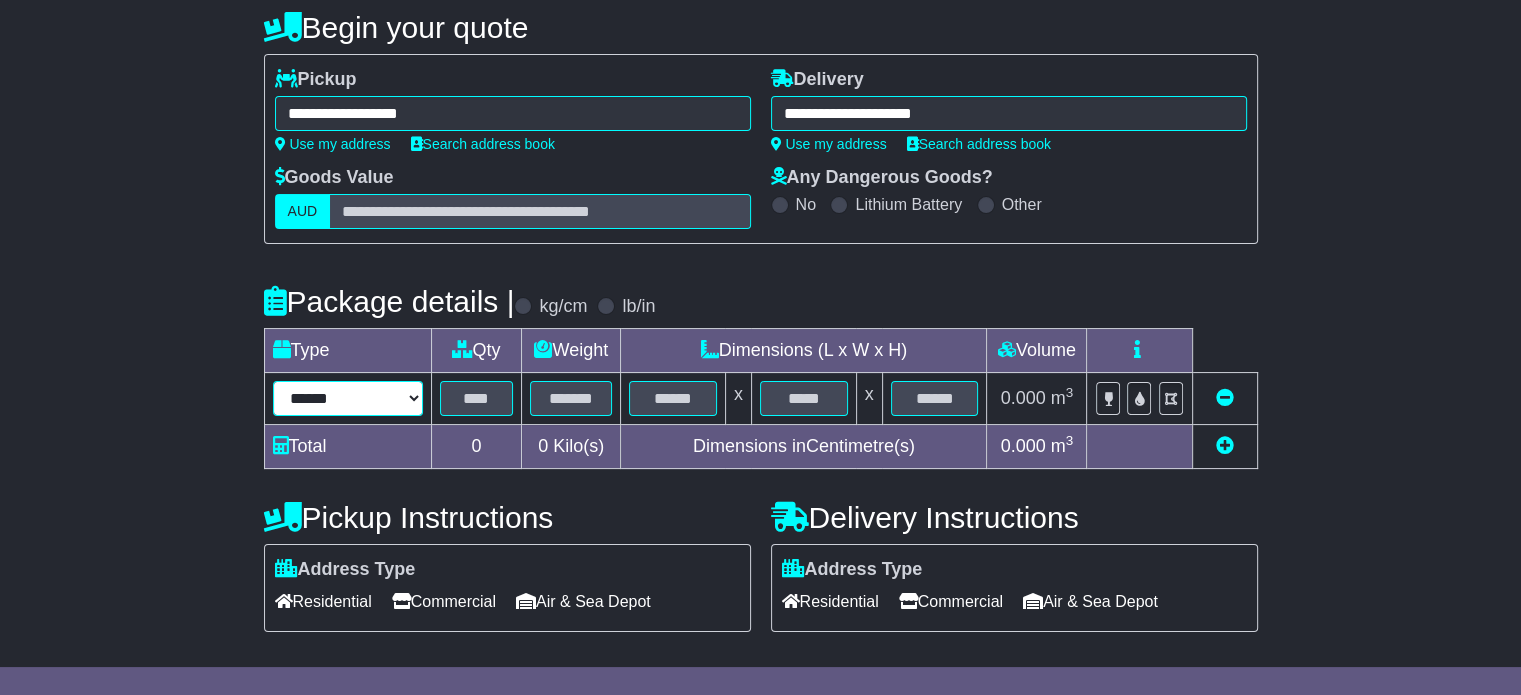 click on "****** ****** *** ******** ***** **** **** ****** *** *******" at bounding box center [348, 398] 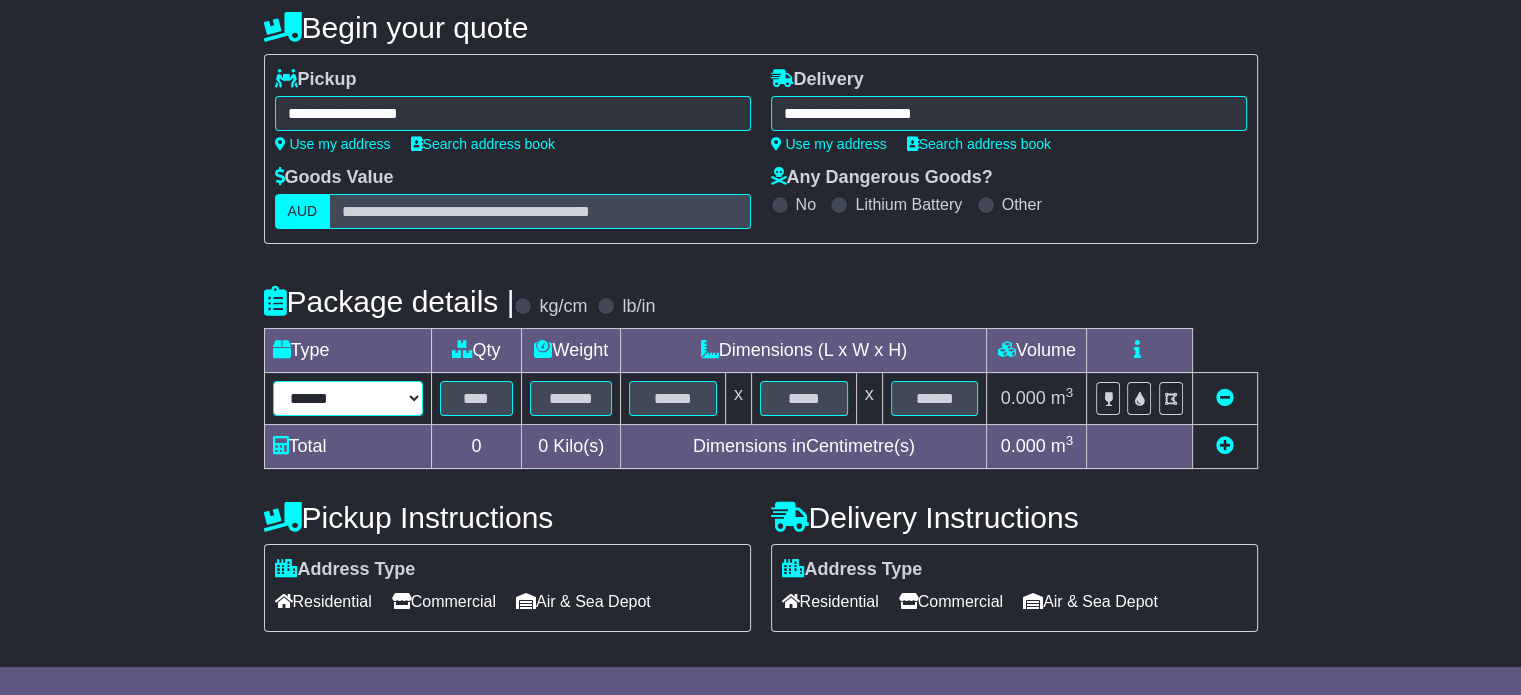 select on "*****" 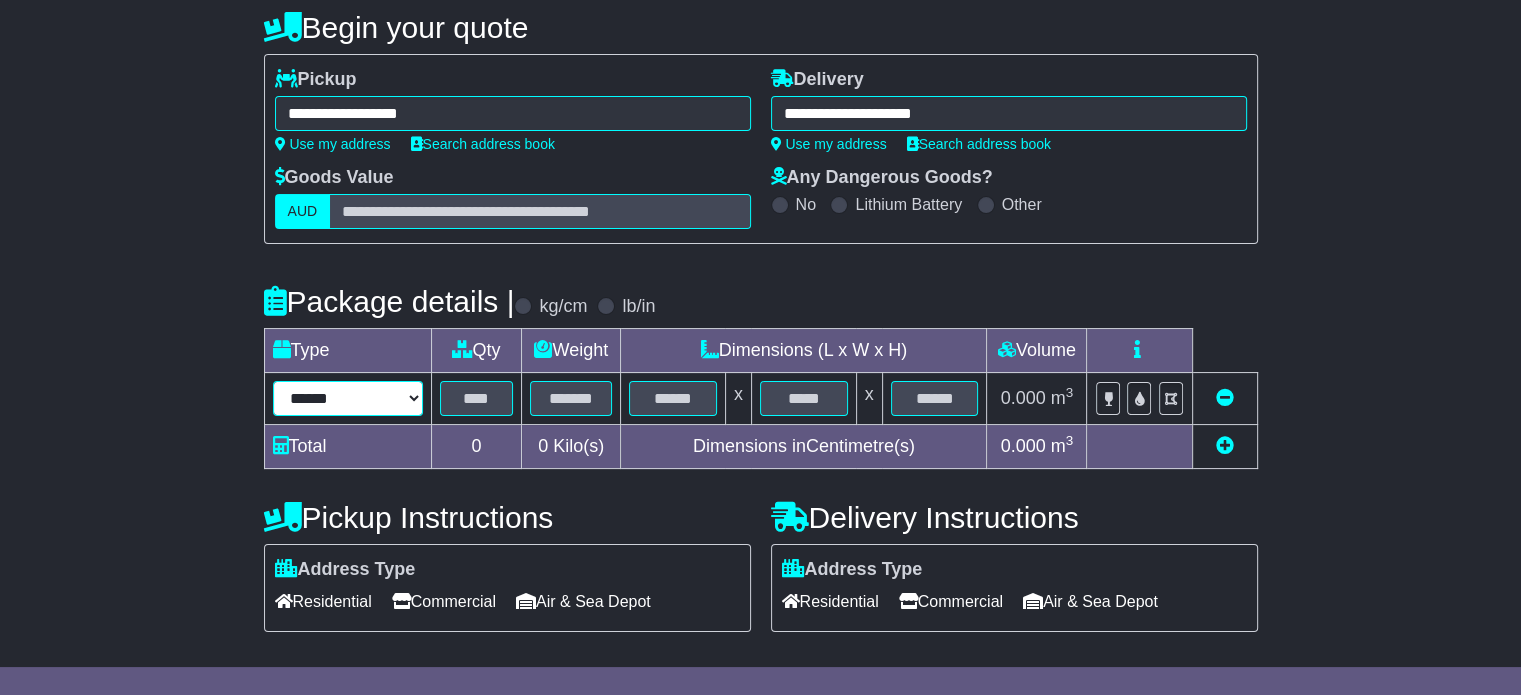 click on "****** ****** *** ******** ***** **** **** ****** *** *******" at bounding box center (348, 398) 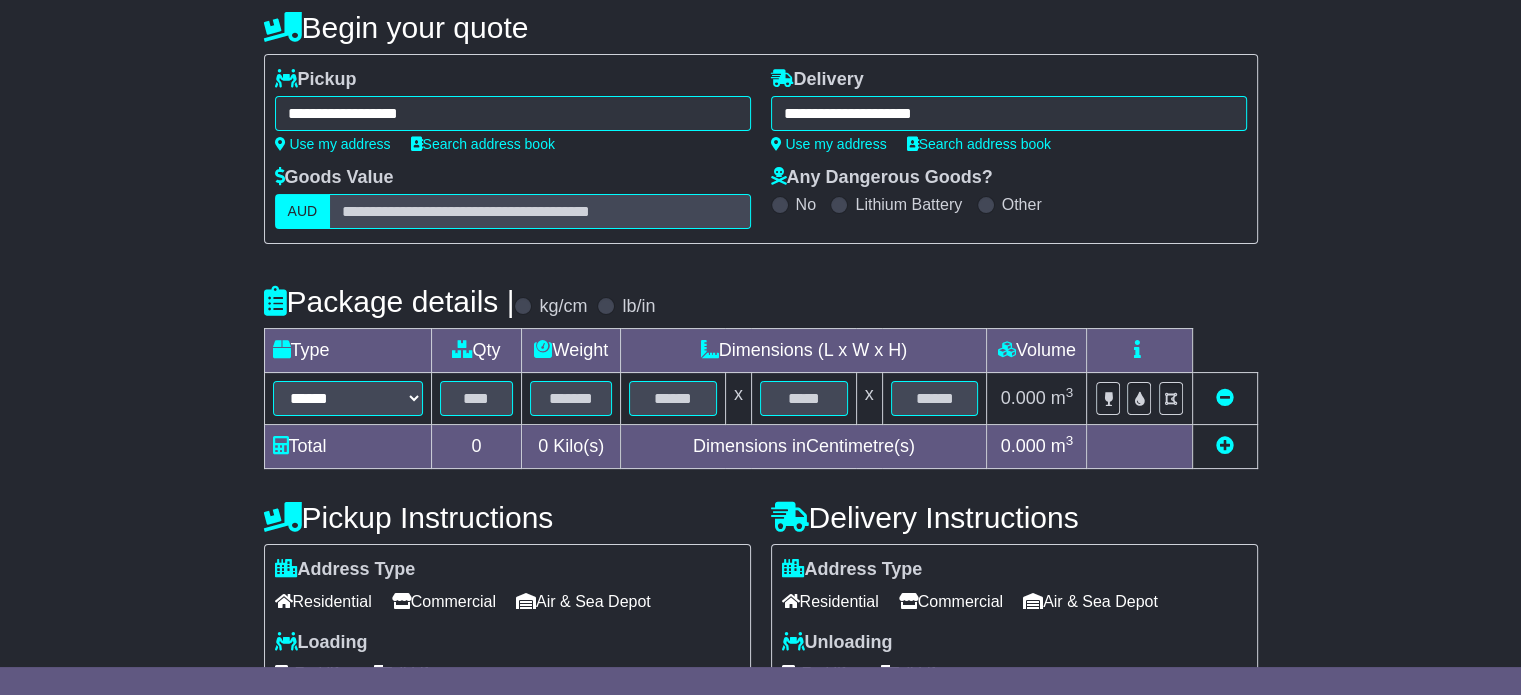 click at bounding box center [1225, 445] 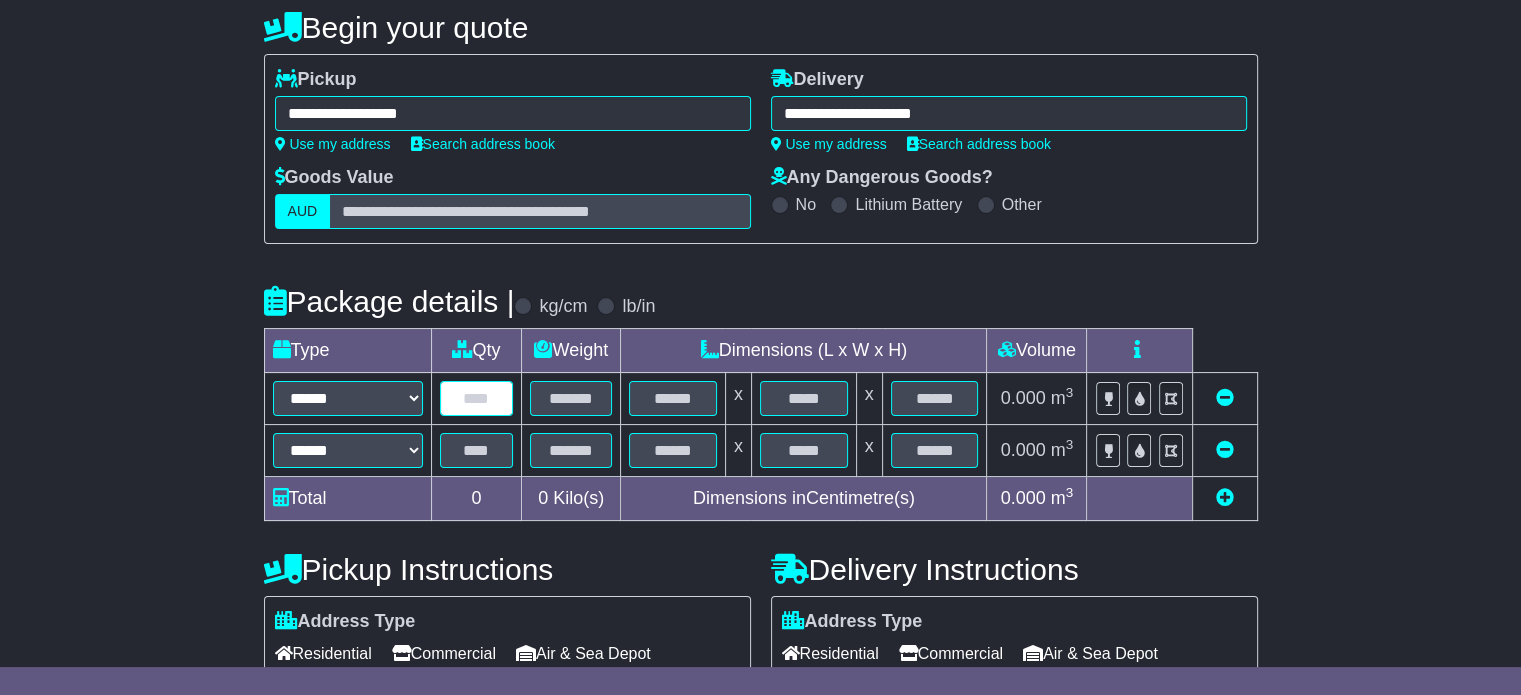 click at bounding box center (477, 398) 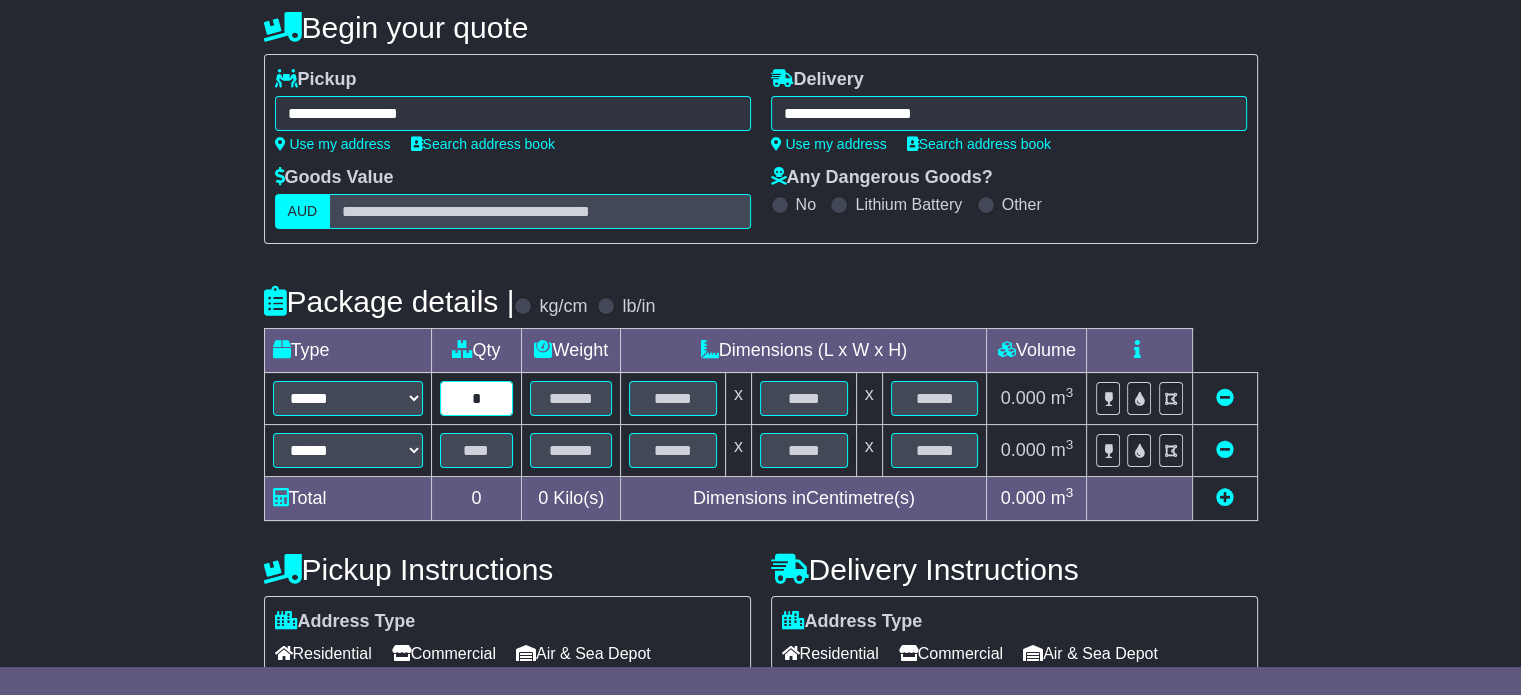 type on "*" 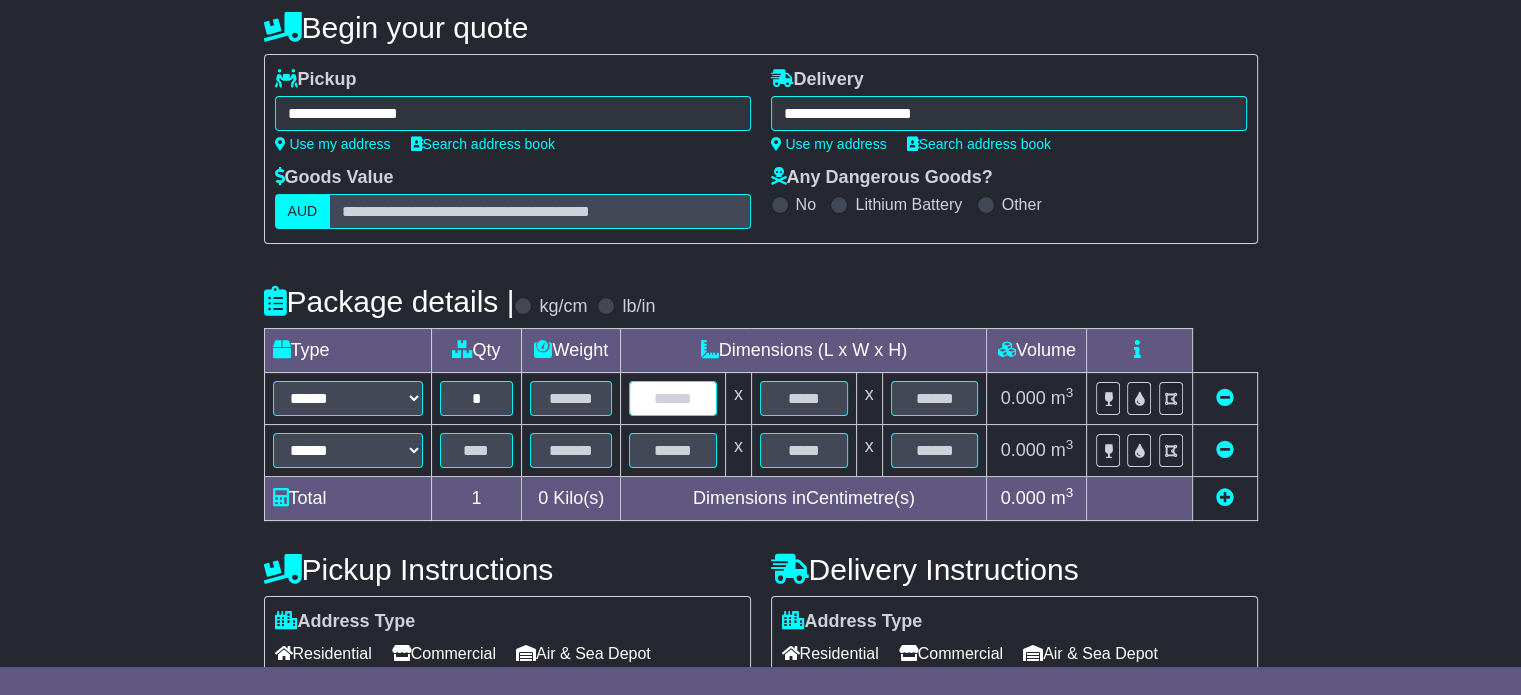 click at bounding box center [673, 398] 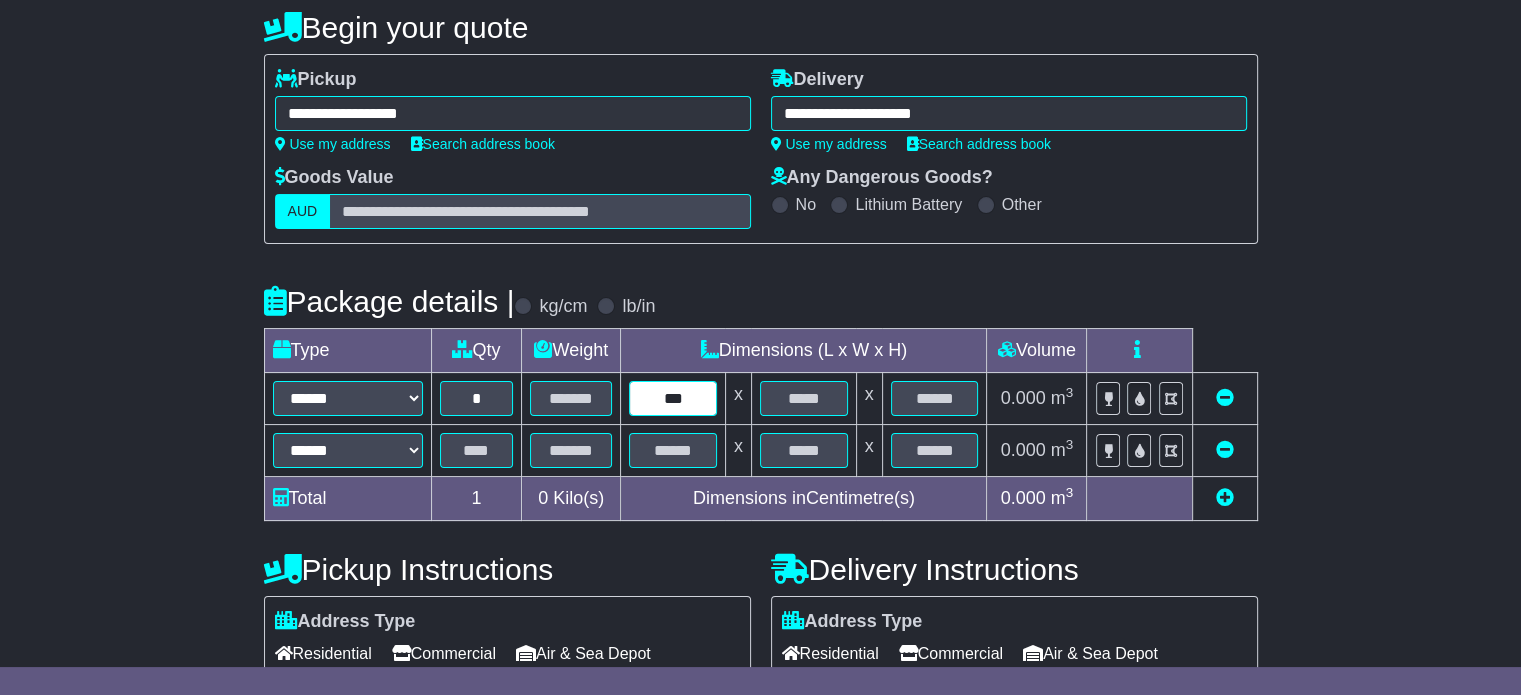 type on "***" 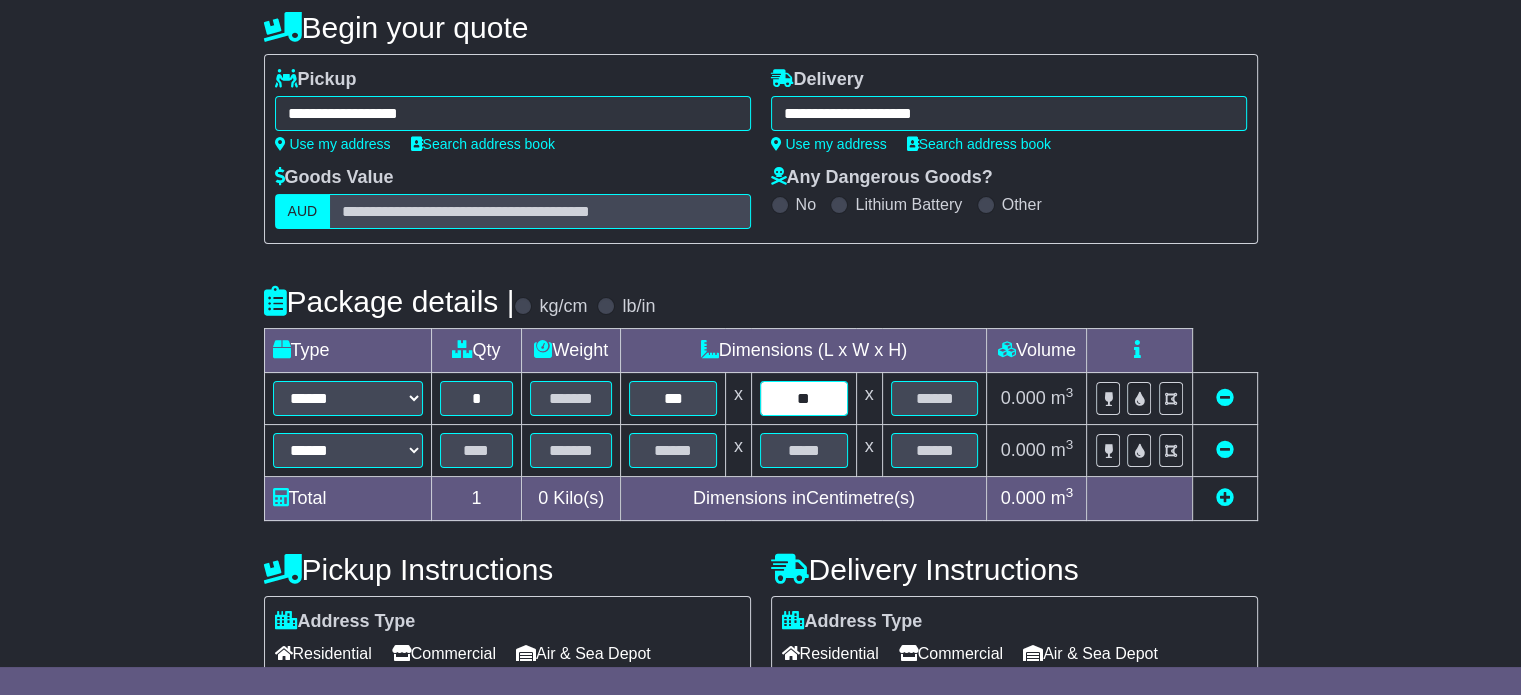 type on "**" 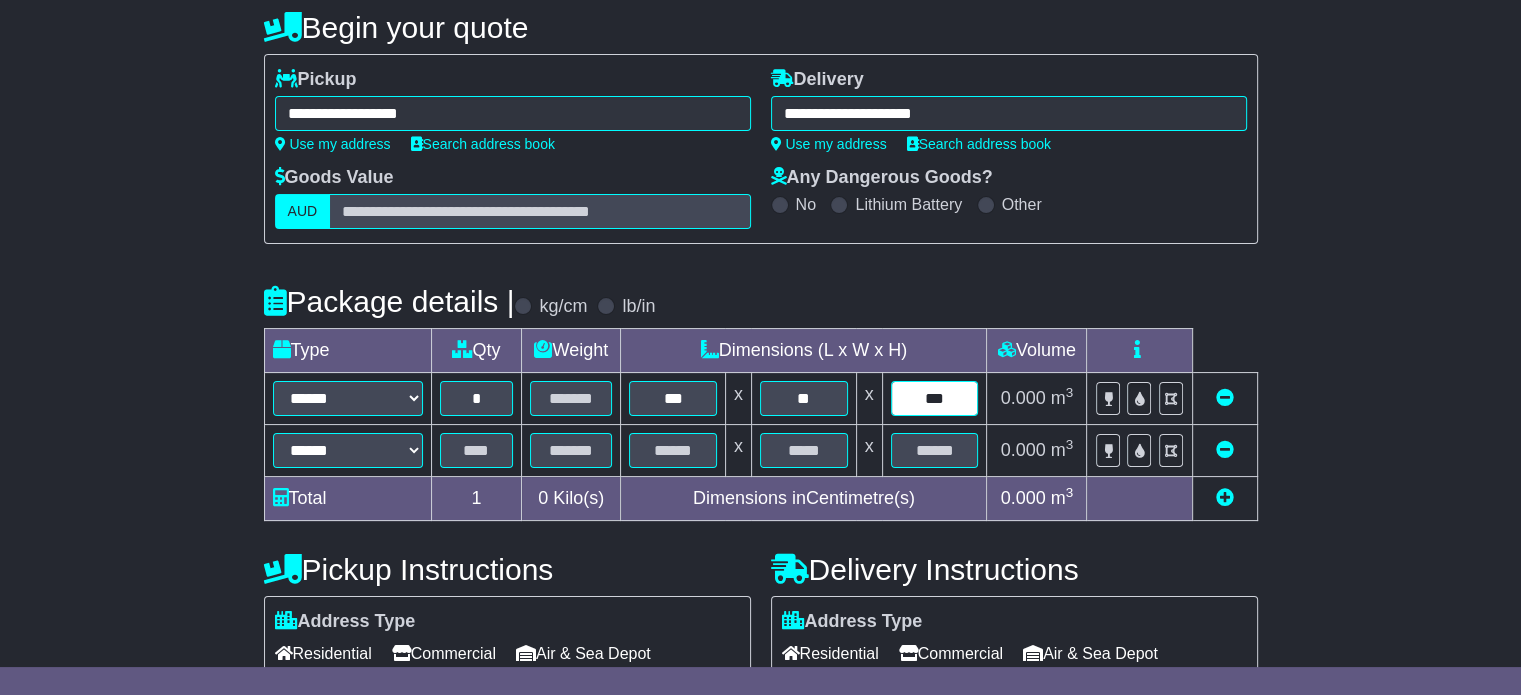 type on "***" 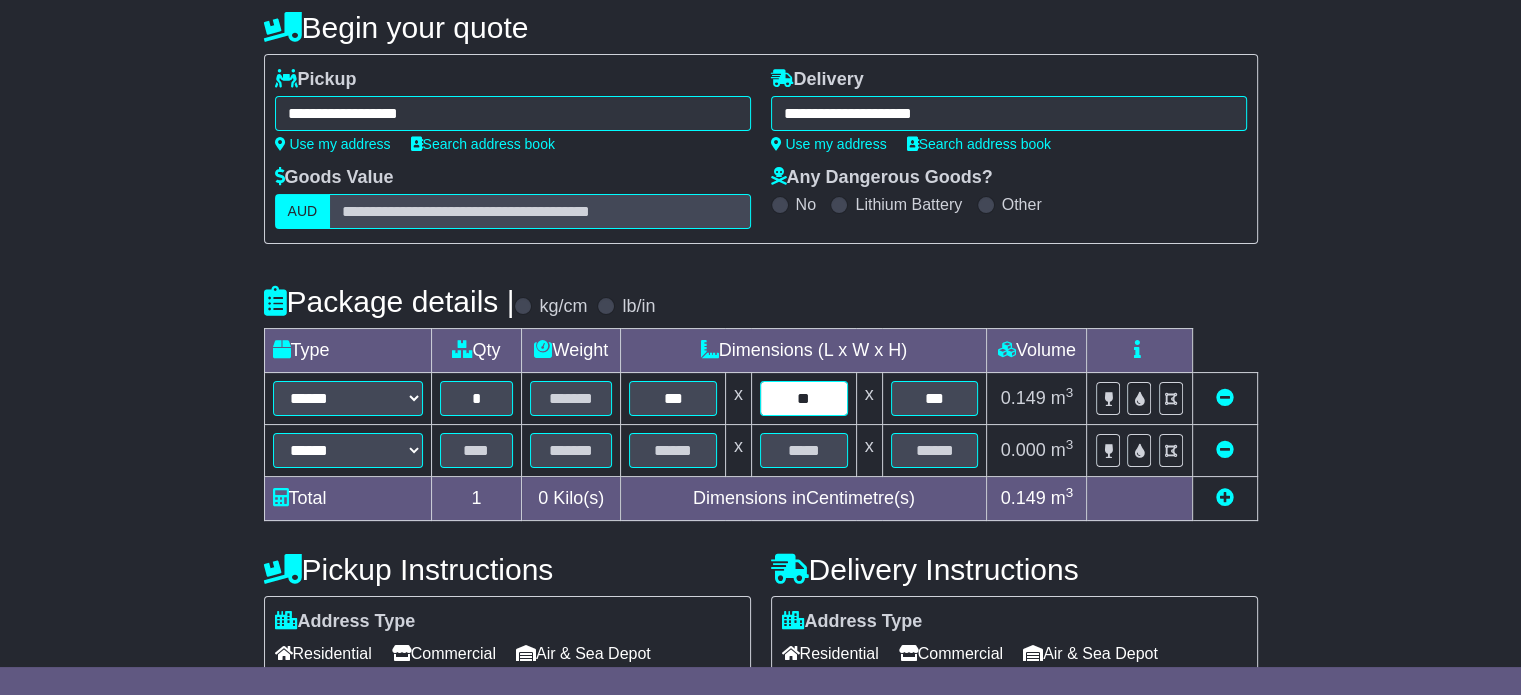 click on "**" at bounding box center (804, 398) 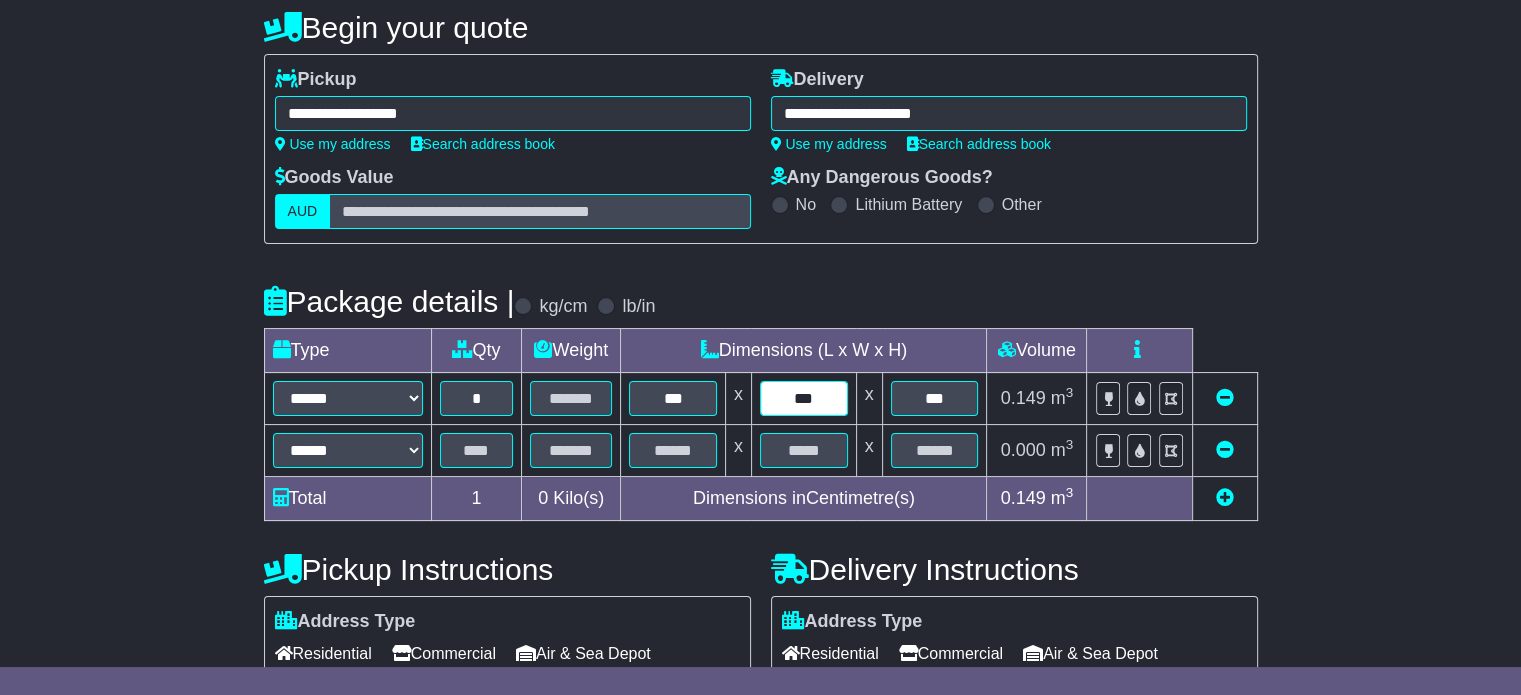 type on "***" 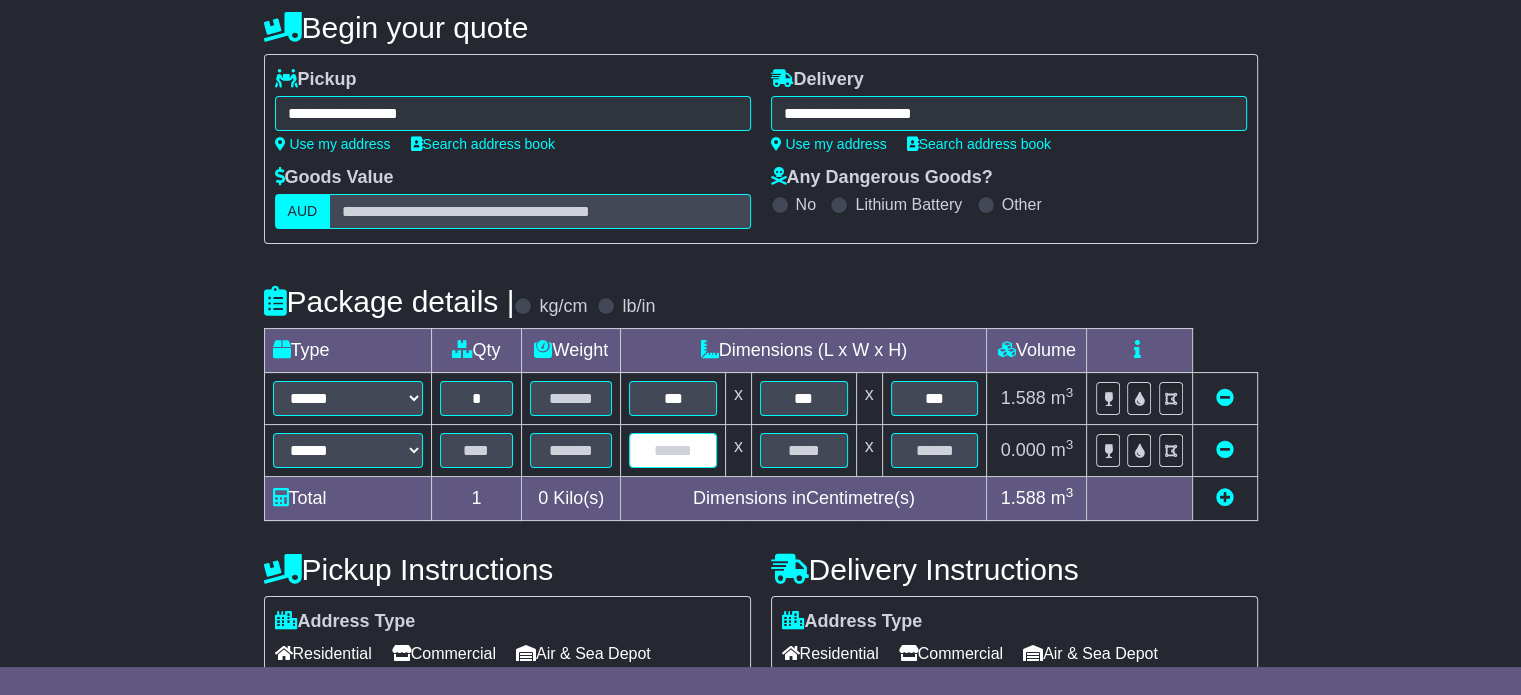 click at bounding box center [673, 450] 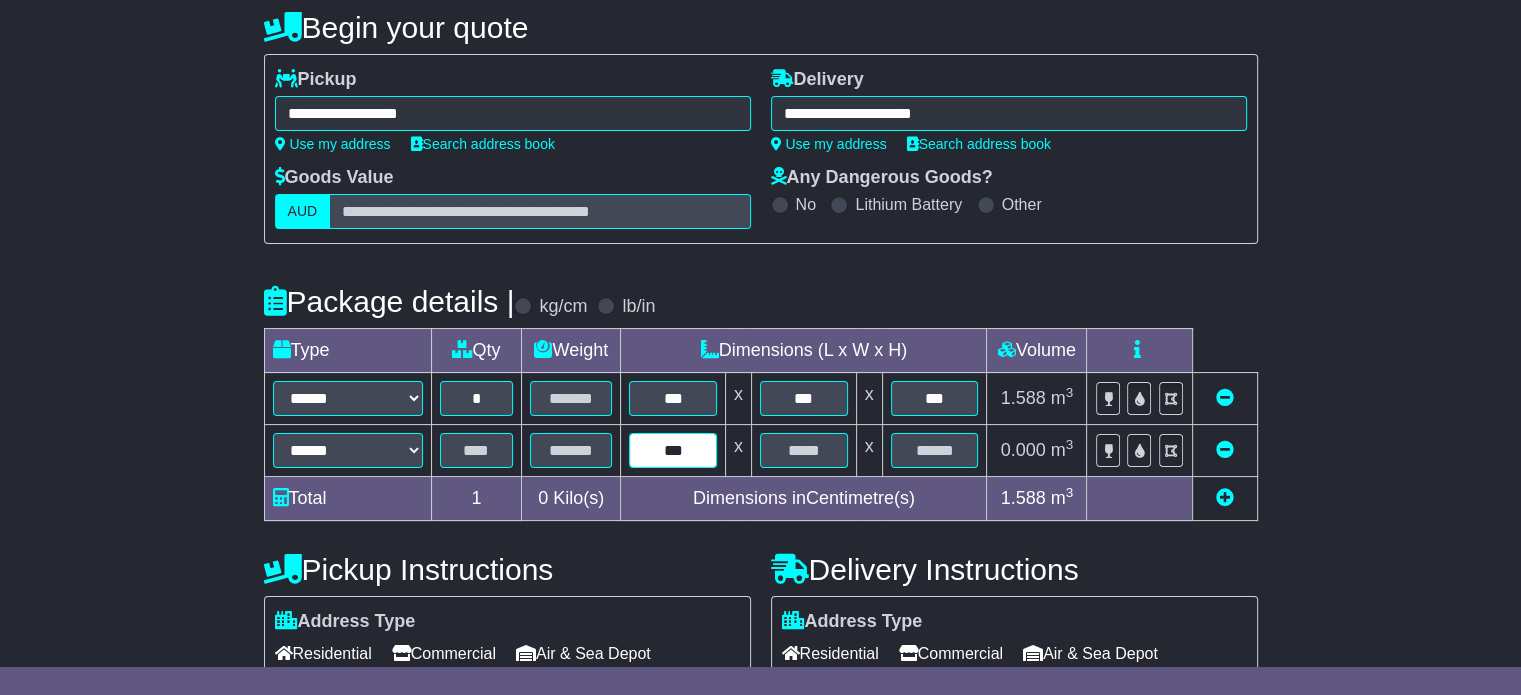 type on "***" 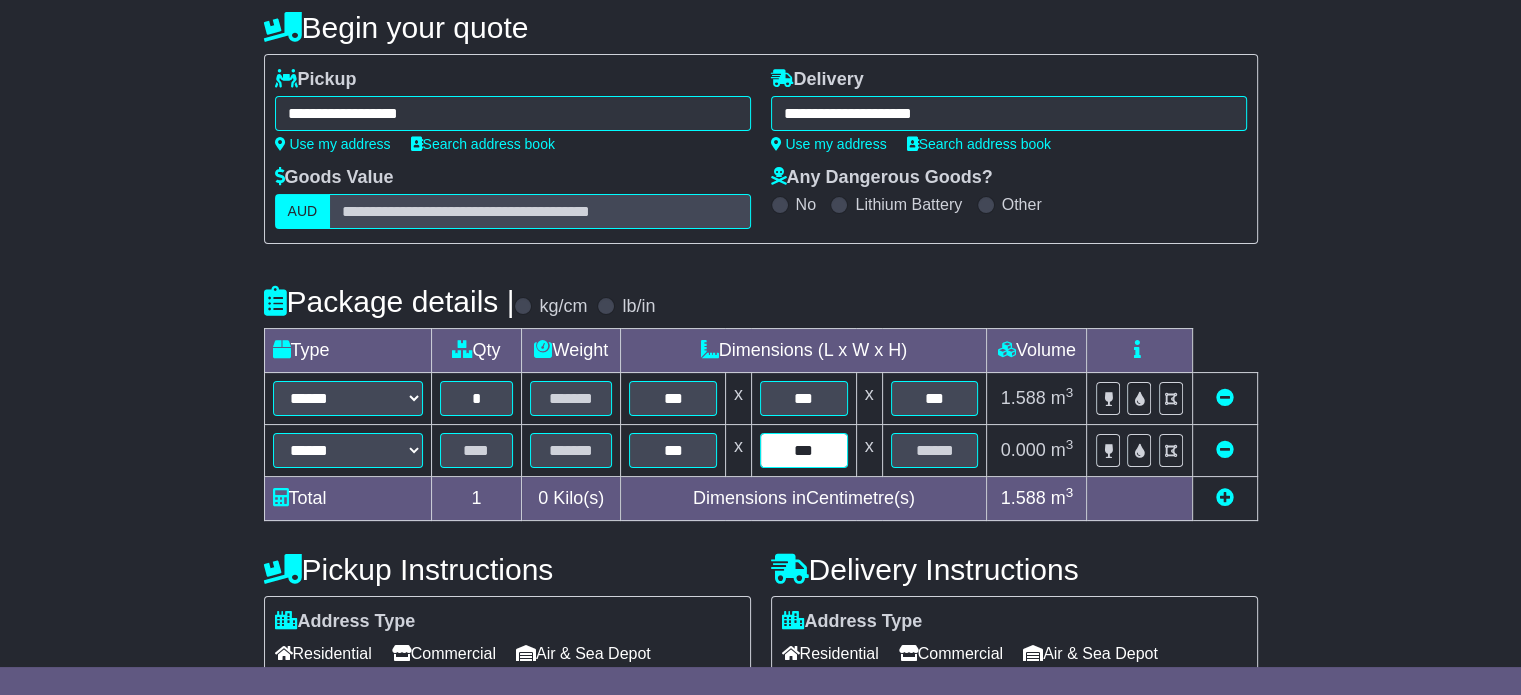 type on "***" 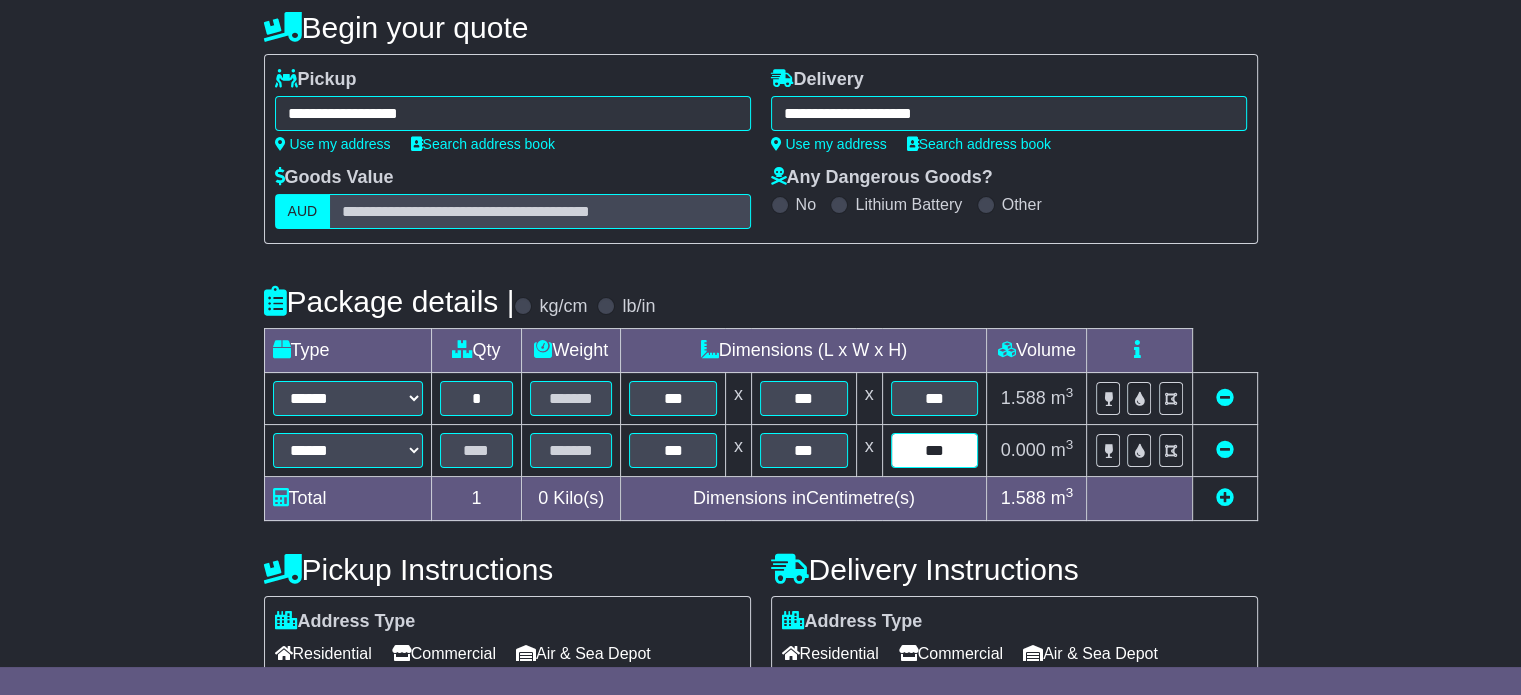 type on "***" 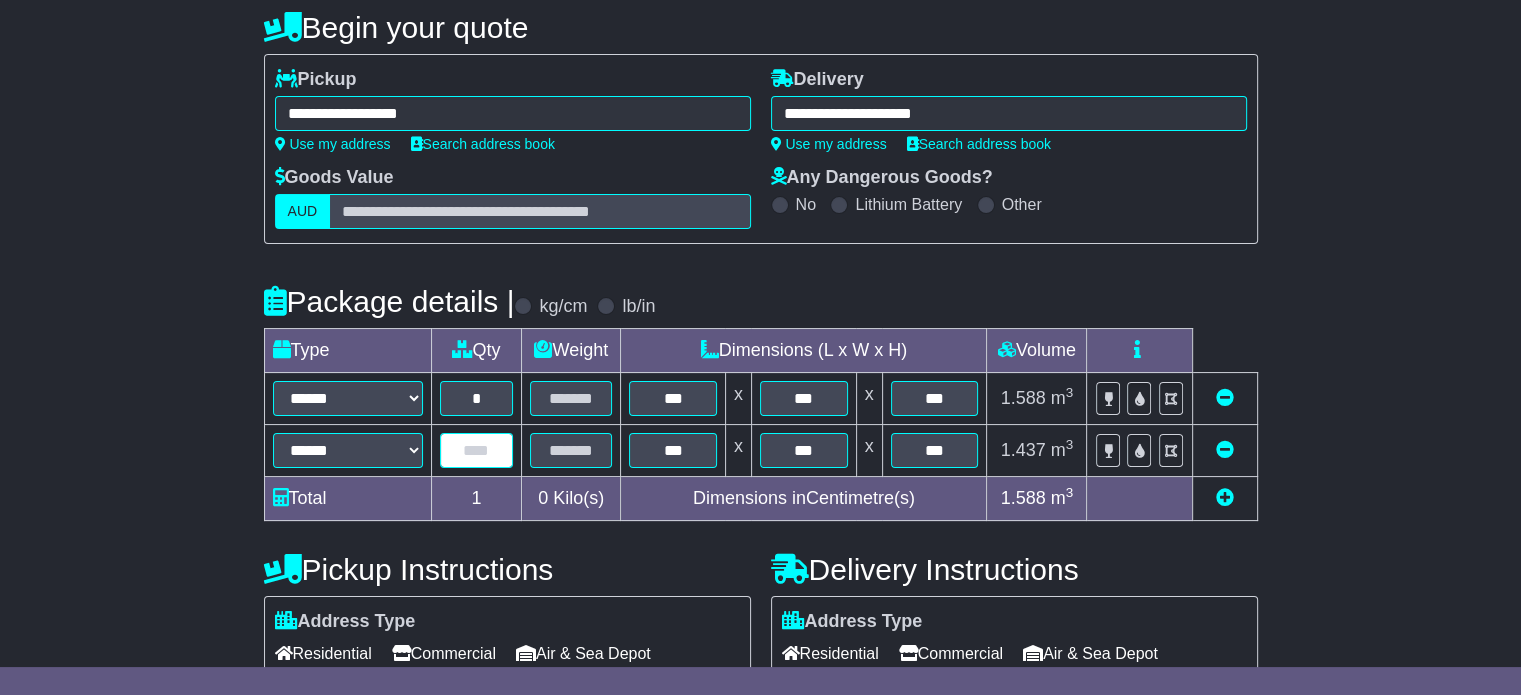 click at bounding box center [477, 450] 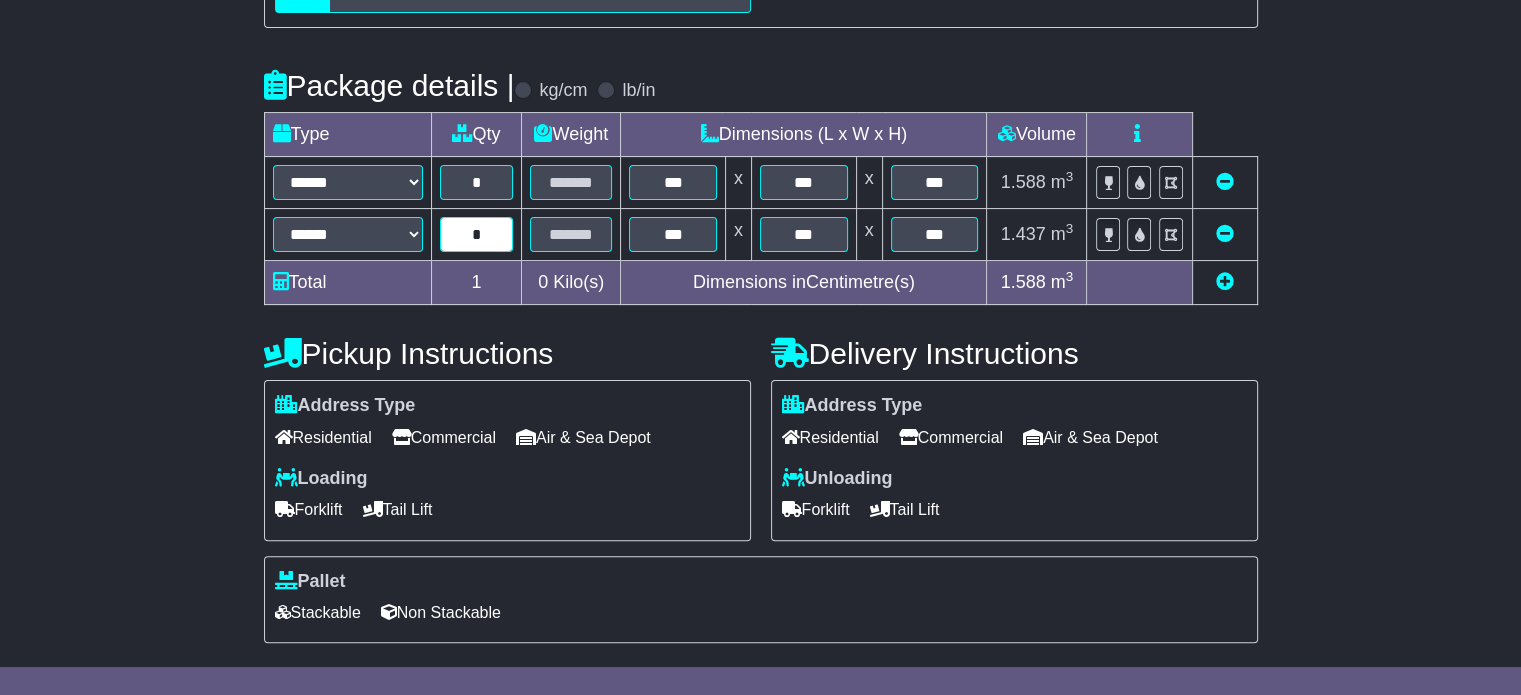 scroll, scrollTop: 419, scrollLeft: 0, axis: vertical 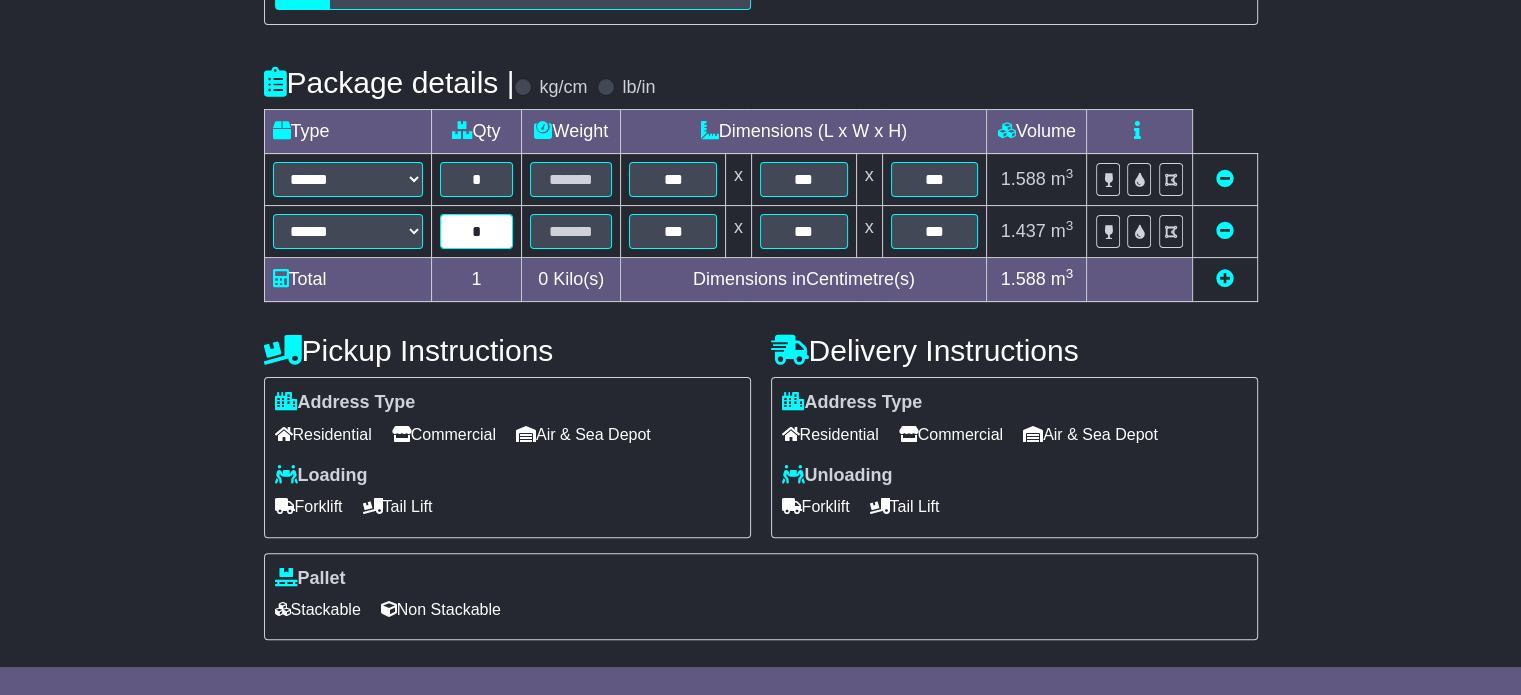 type on "*" 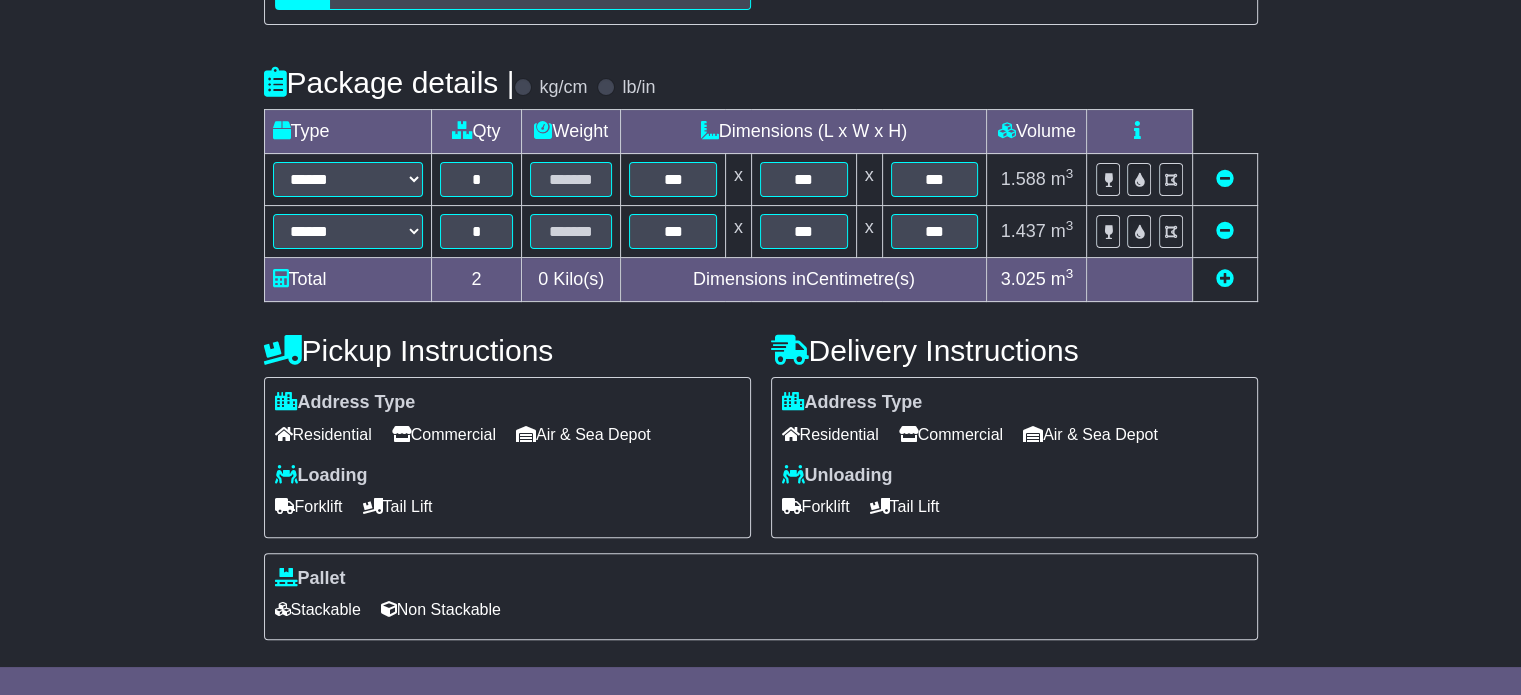 click on "Residential" at bounding box center (323, 434) 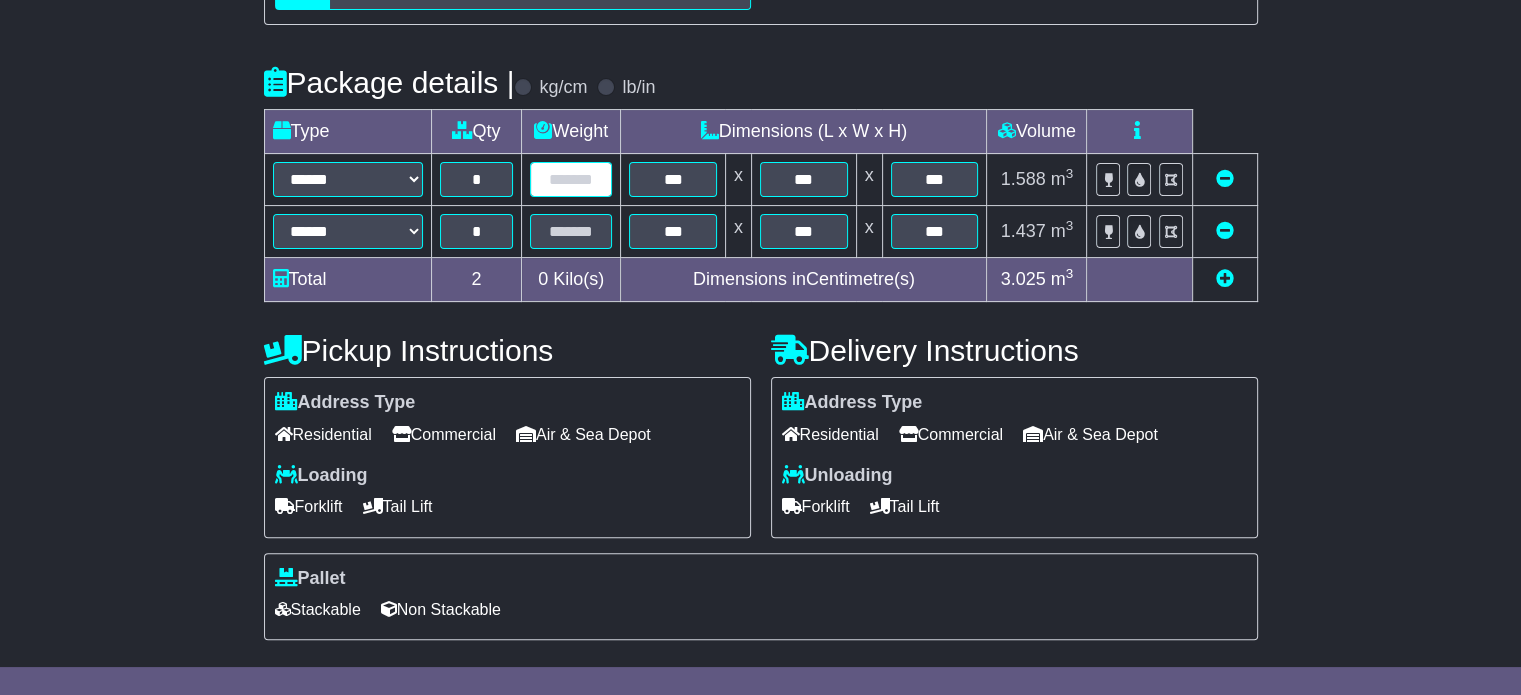 click at bounding box center [571, 179] 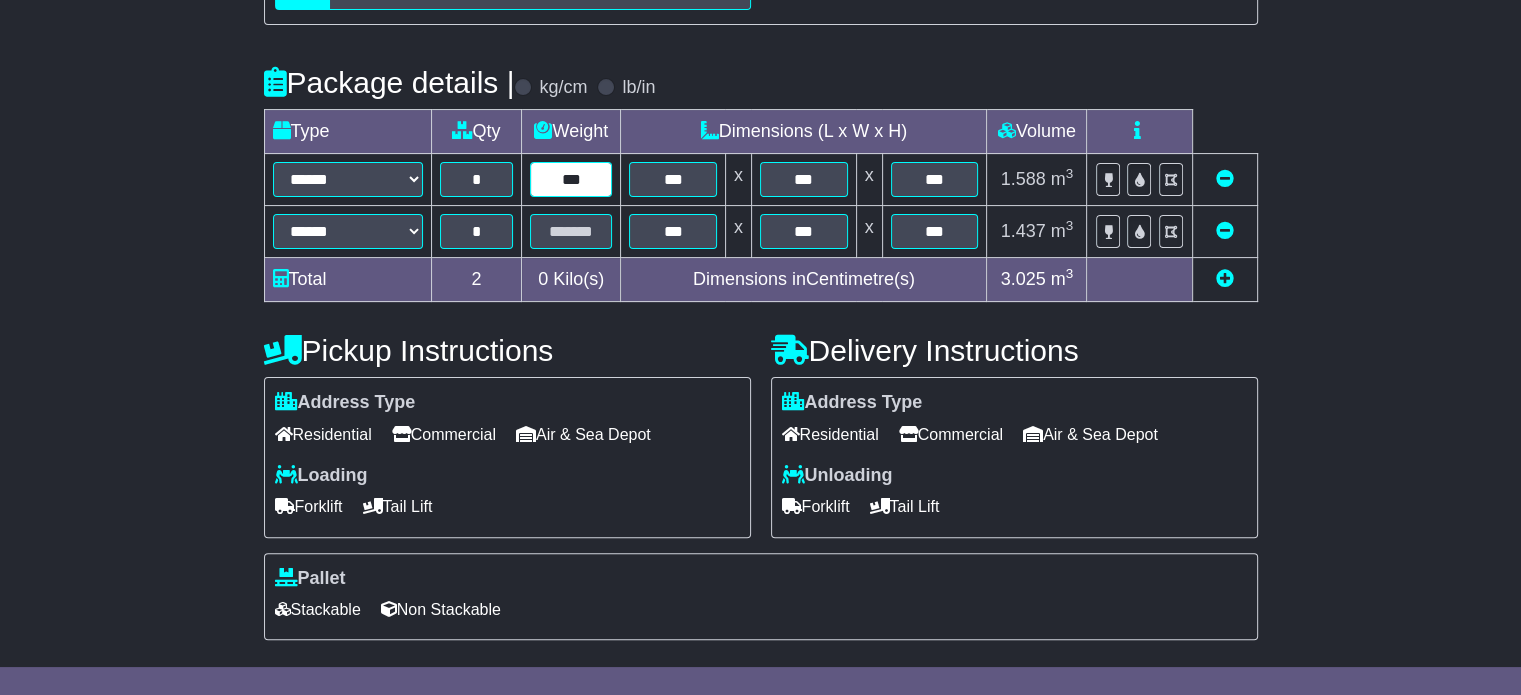 type on "***" 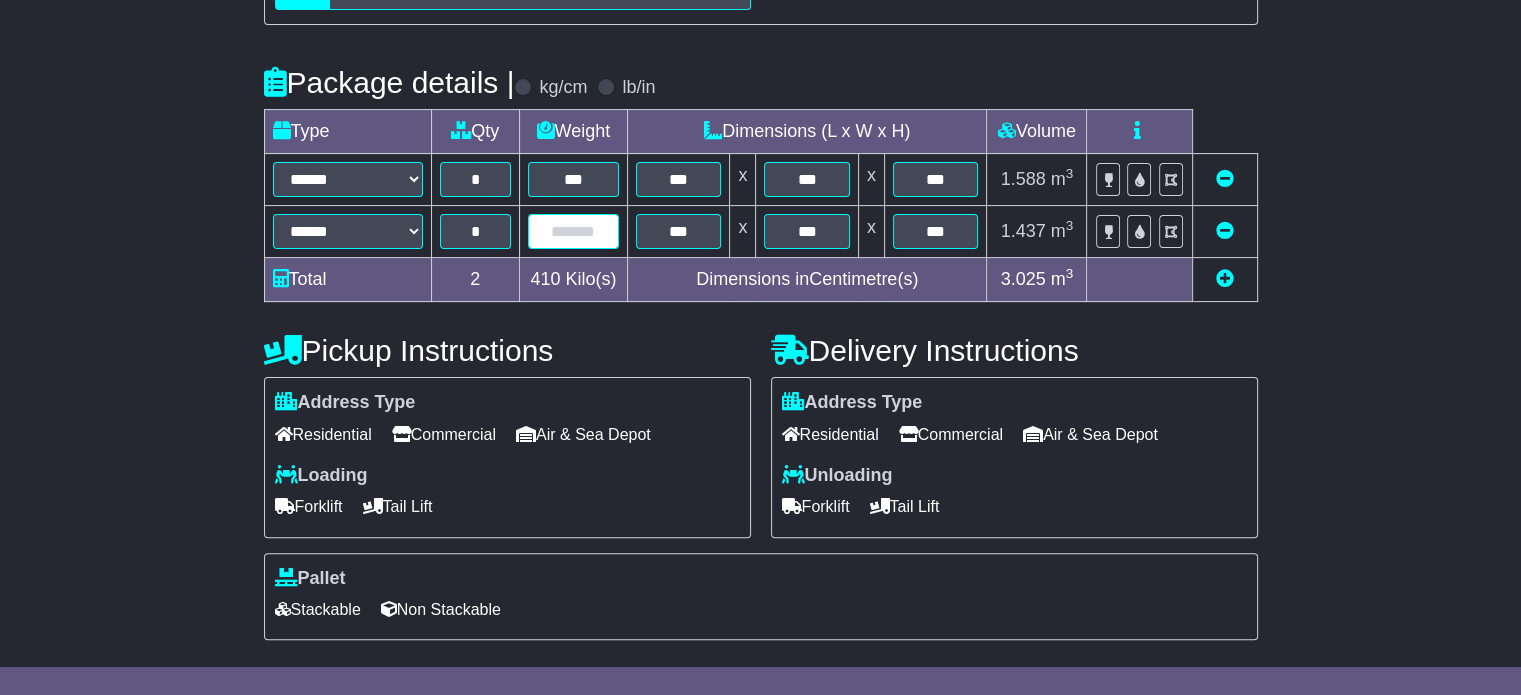 click at bounding box center (573, 231) 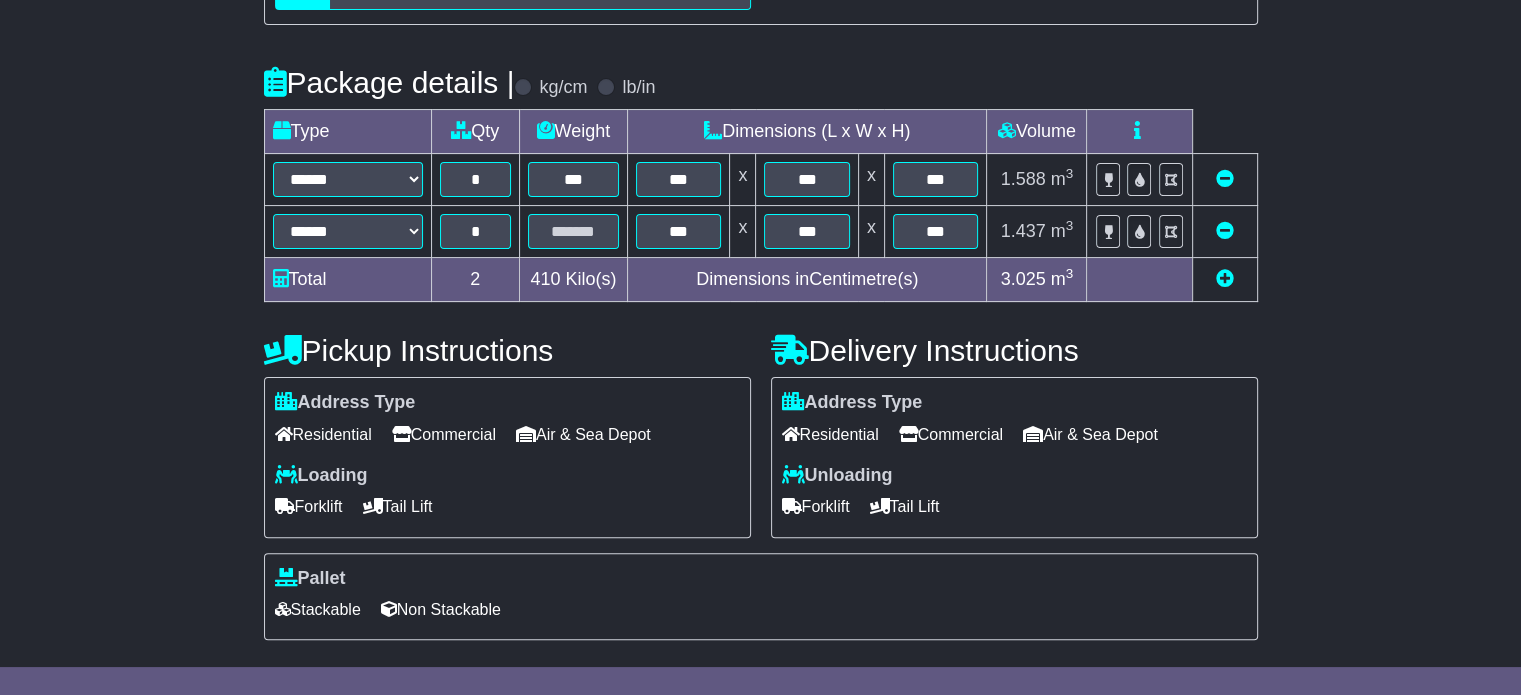 click on "Tail Lift" at bounding box center [398, 506] 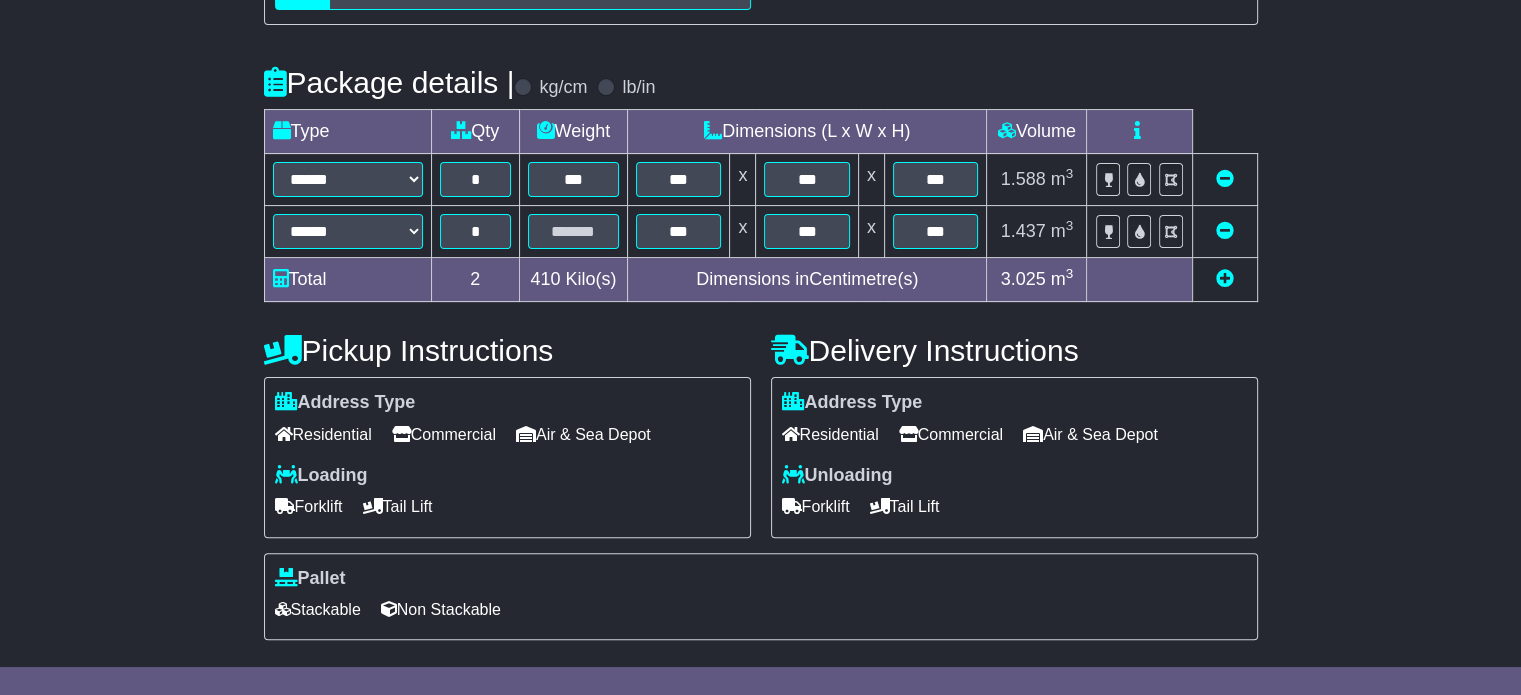 click on "Tail Lift" at bounding box center (905, 506) 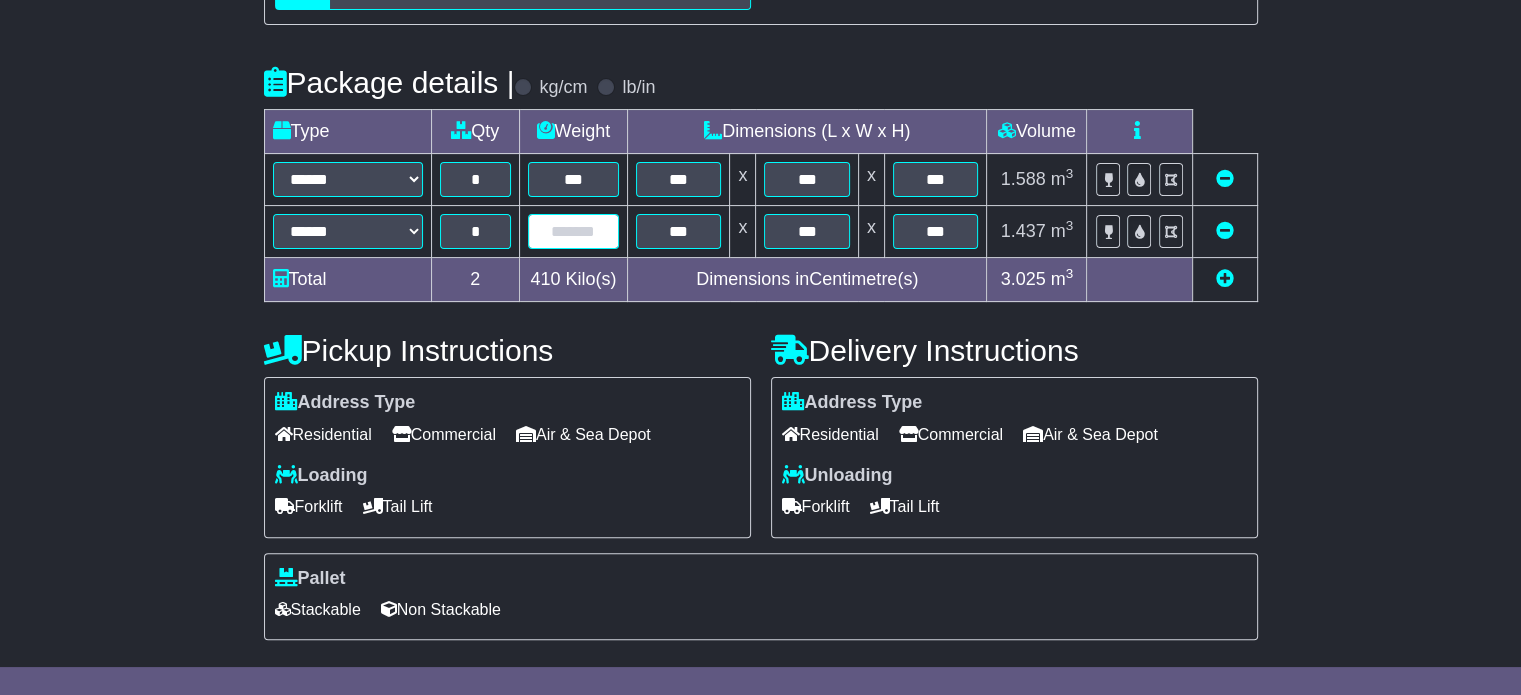 click at bounding box center (573, 231) 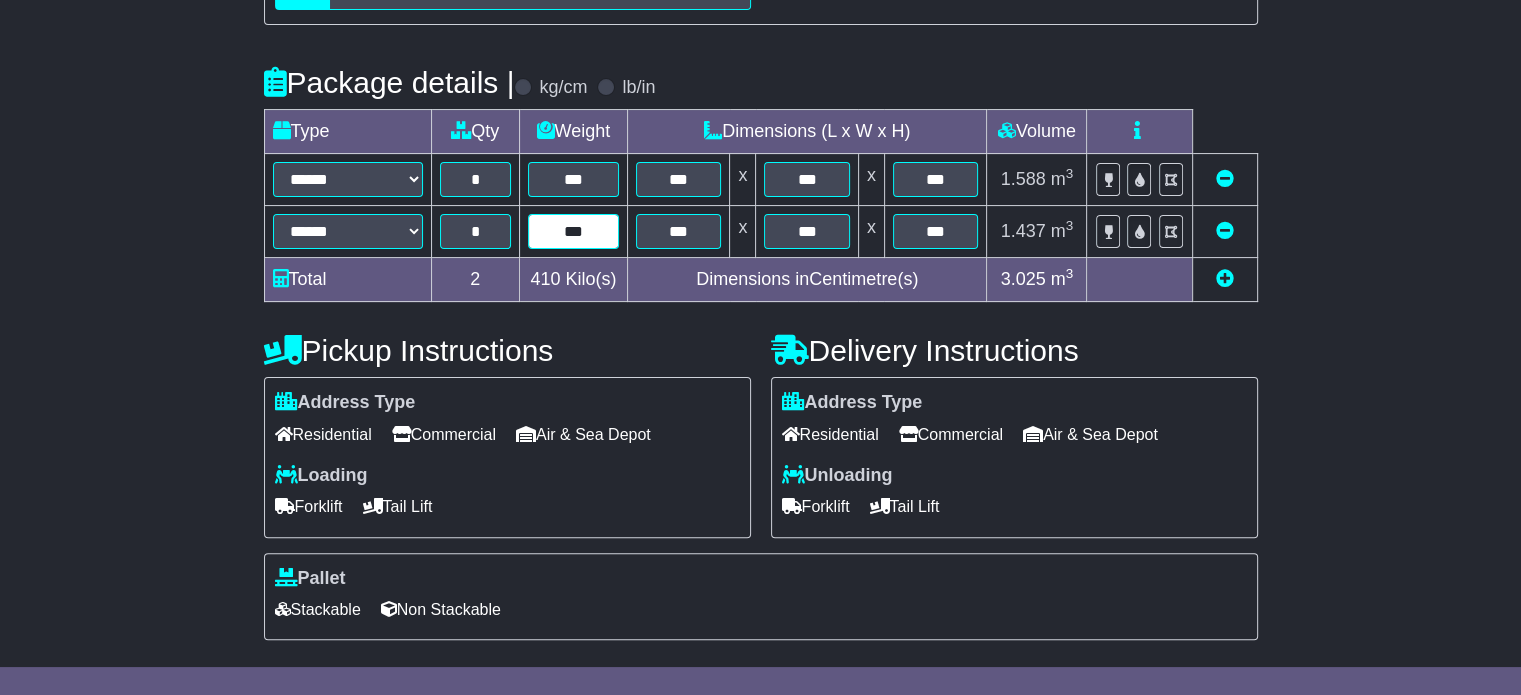 type on "***" 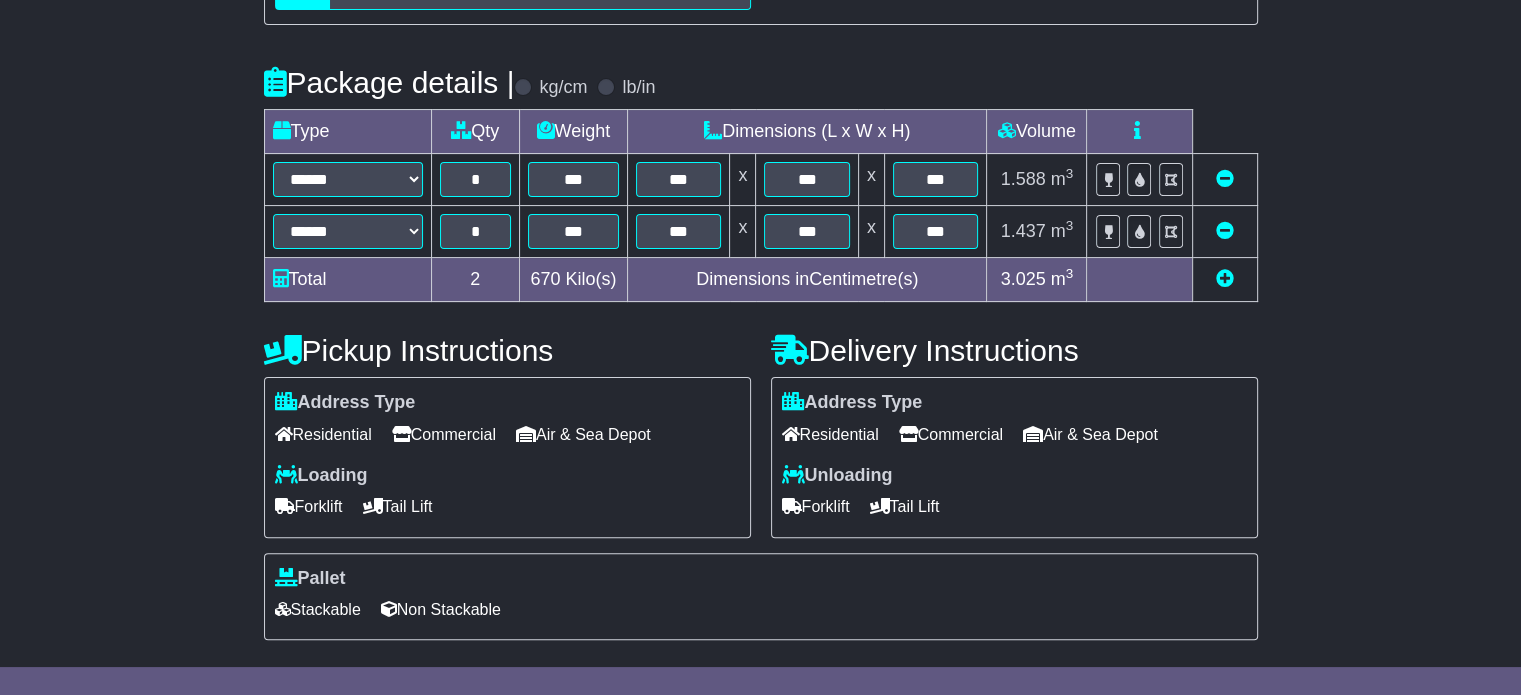 click on "Residential" at bounding box center [830, 434] 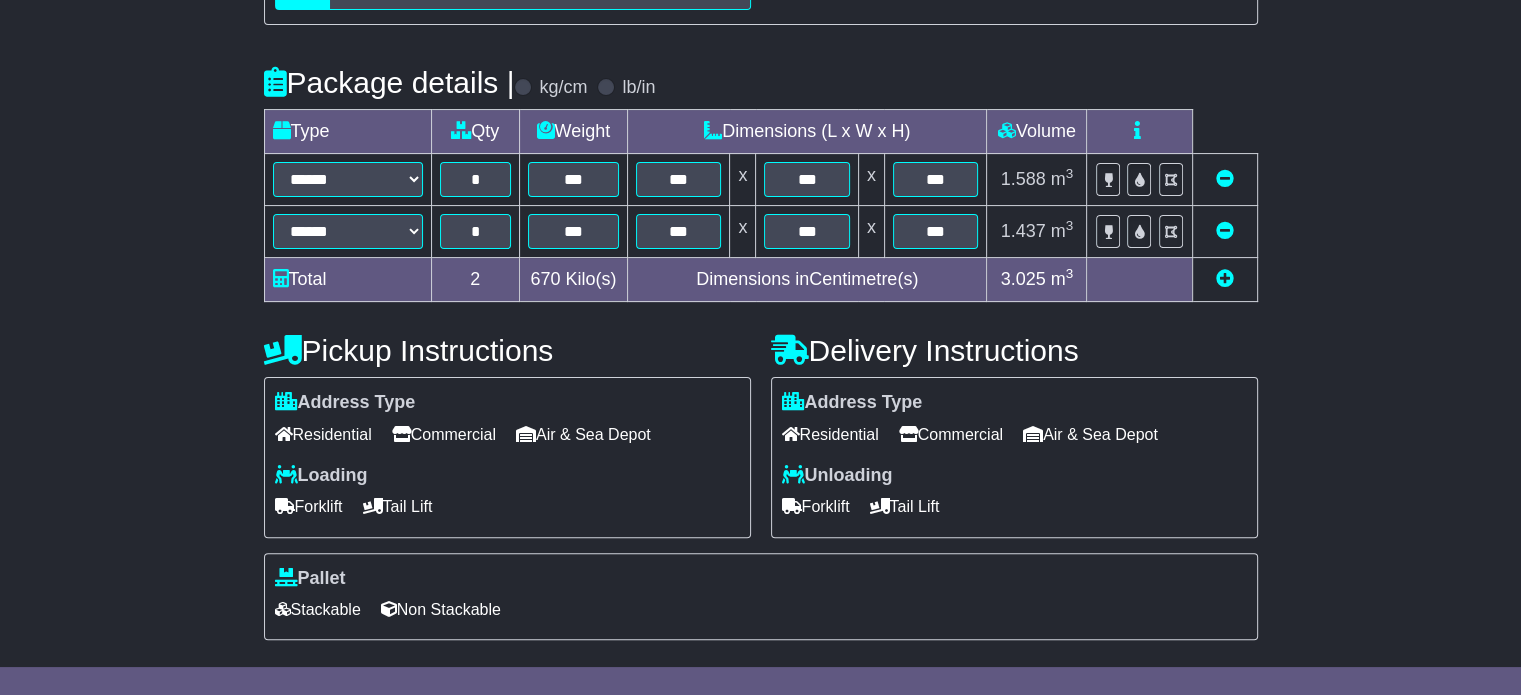 click on "Forklift
Tail Lift" at bounding box center (507, 506) 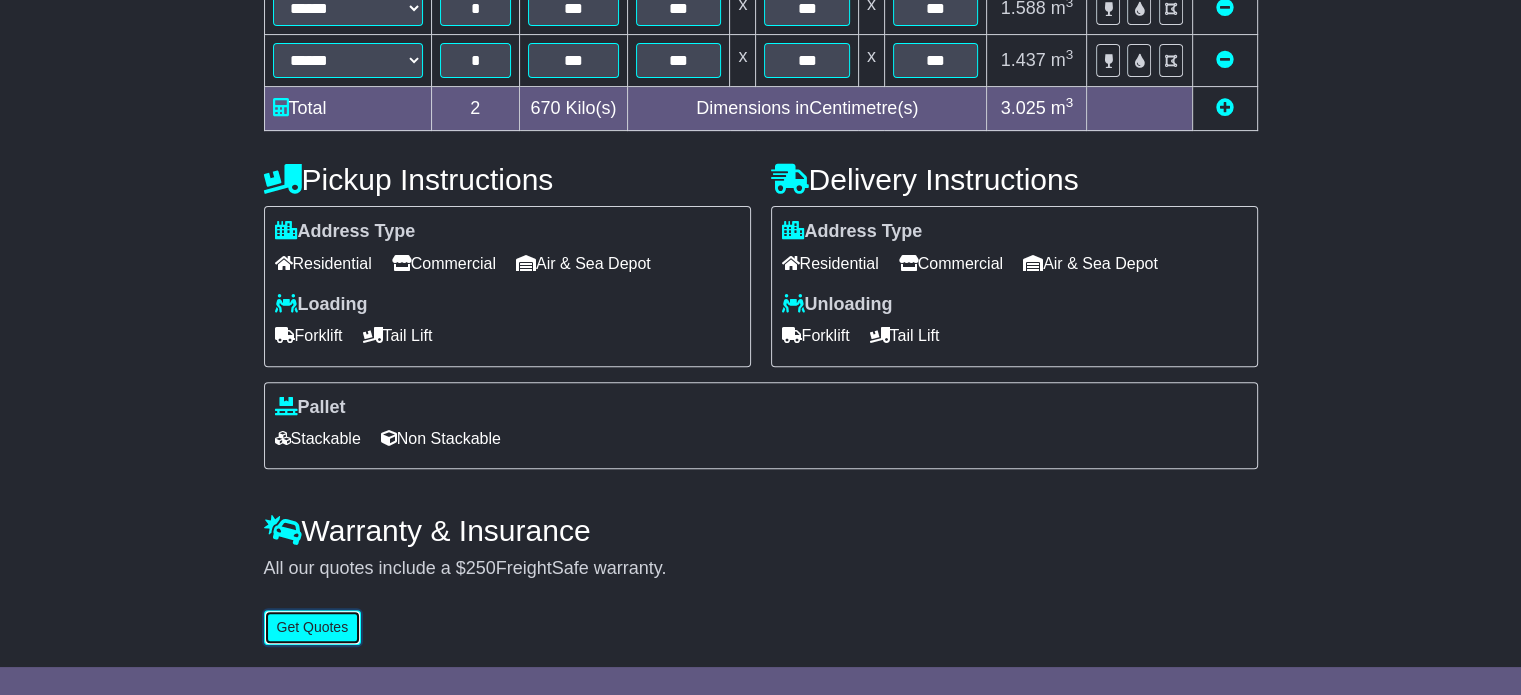 click on "Get Quotes" at bounding box center (313, 627) 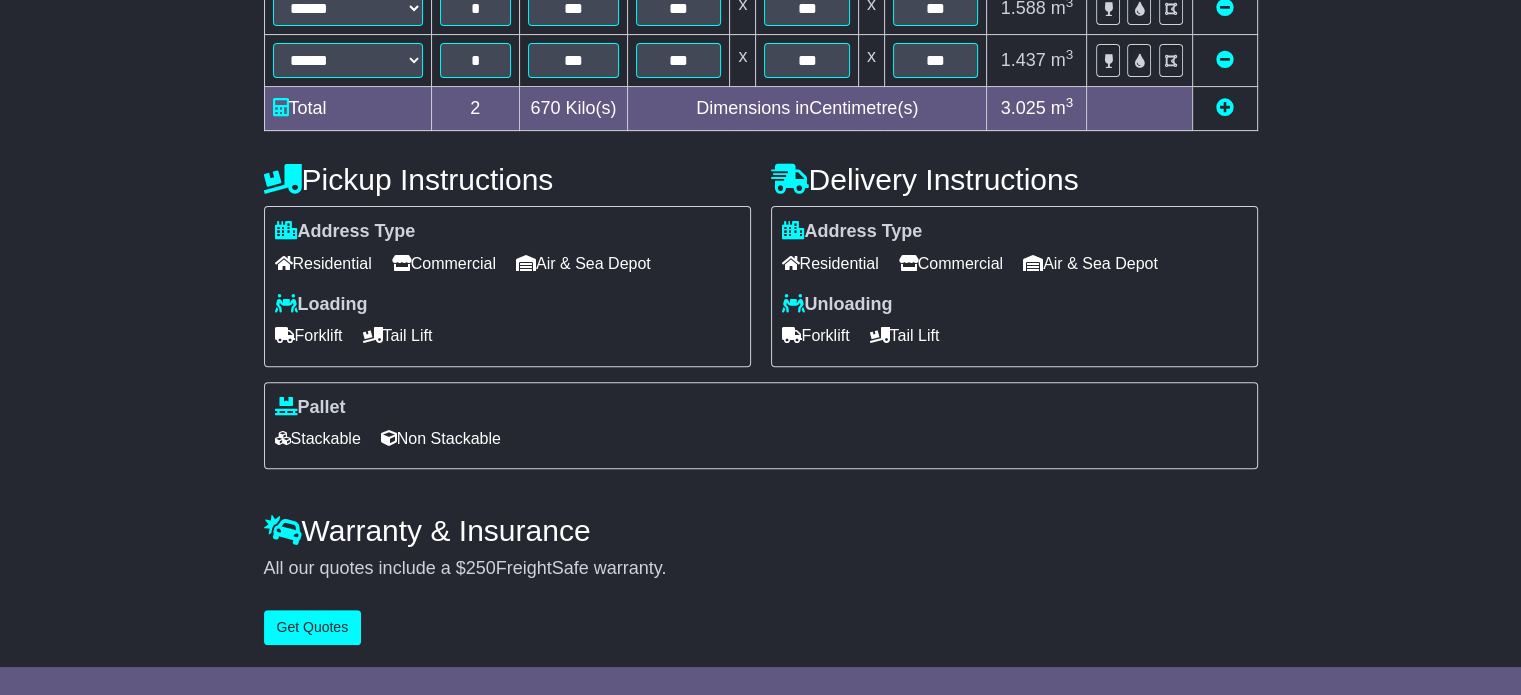 scroll, scrollTop: 0, scrollLeft: 0, axis: both 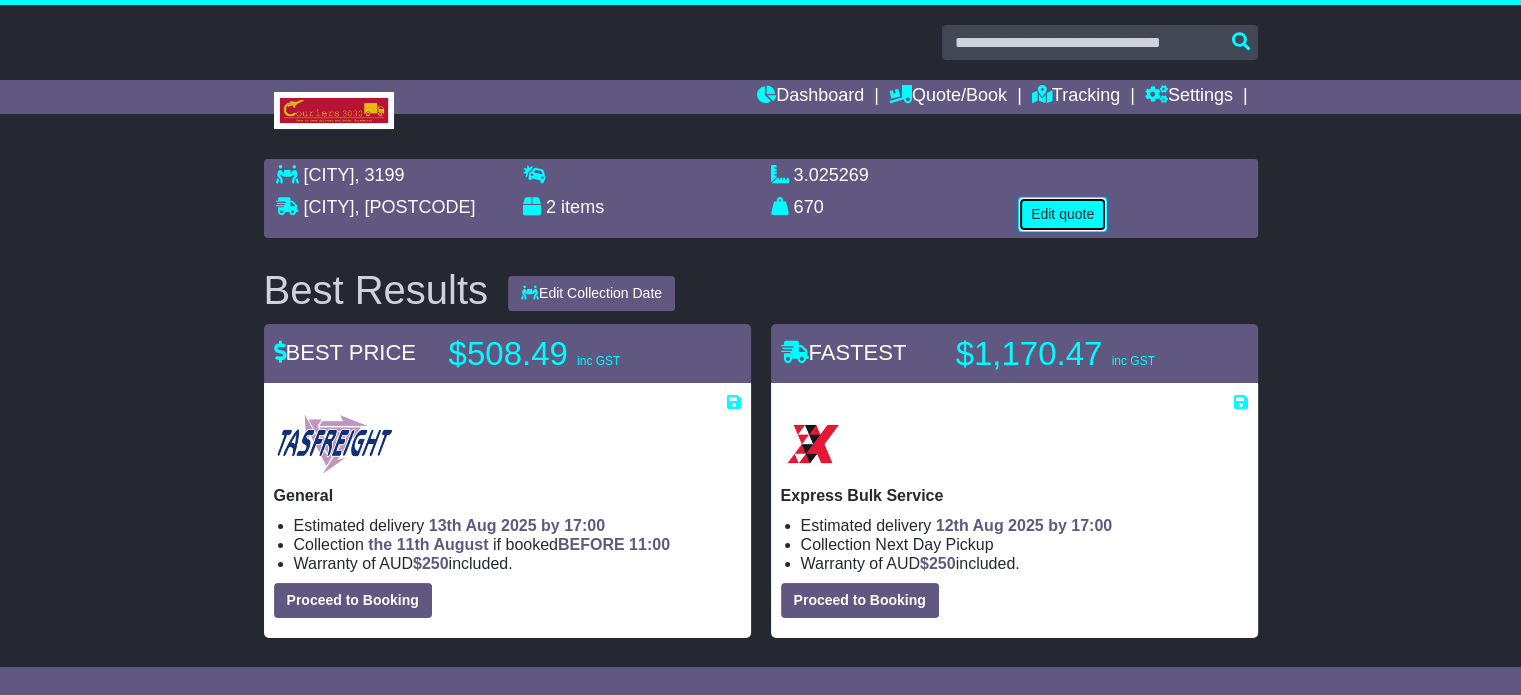 click on "Edit quote" at bounding box center [1062, 214] 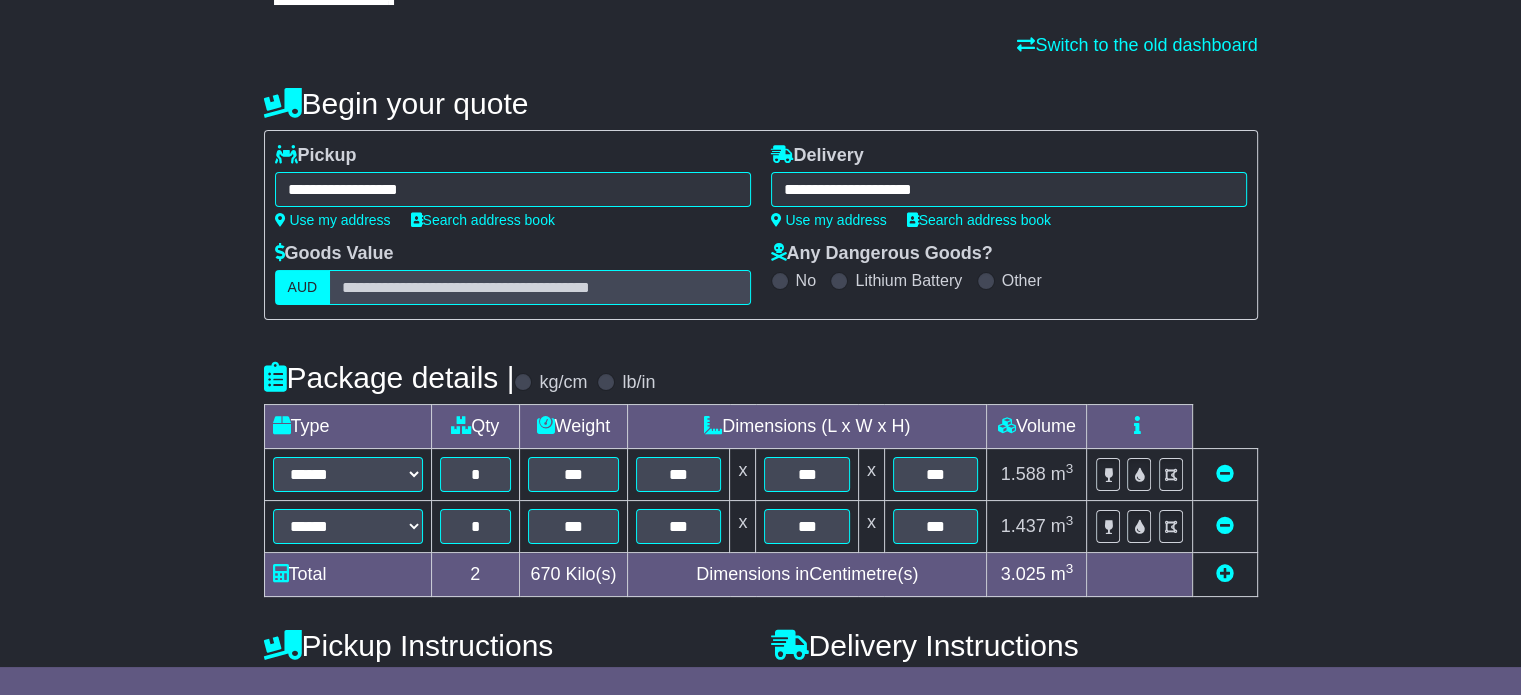 scroll, scrollTop: 591, scrollLeft: 0, axis: vertical 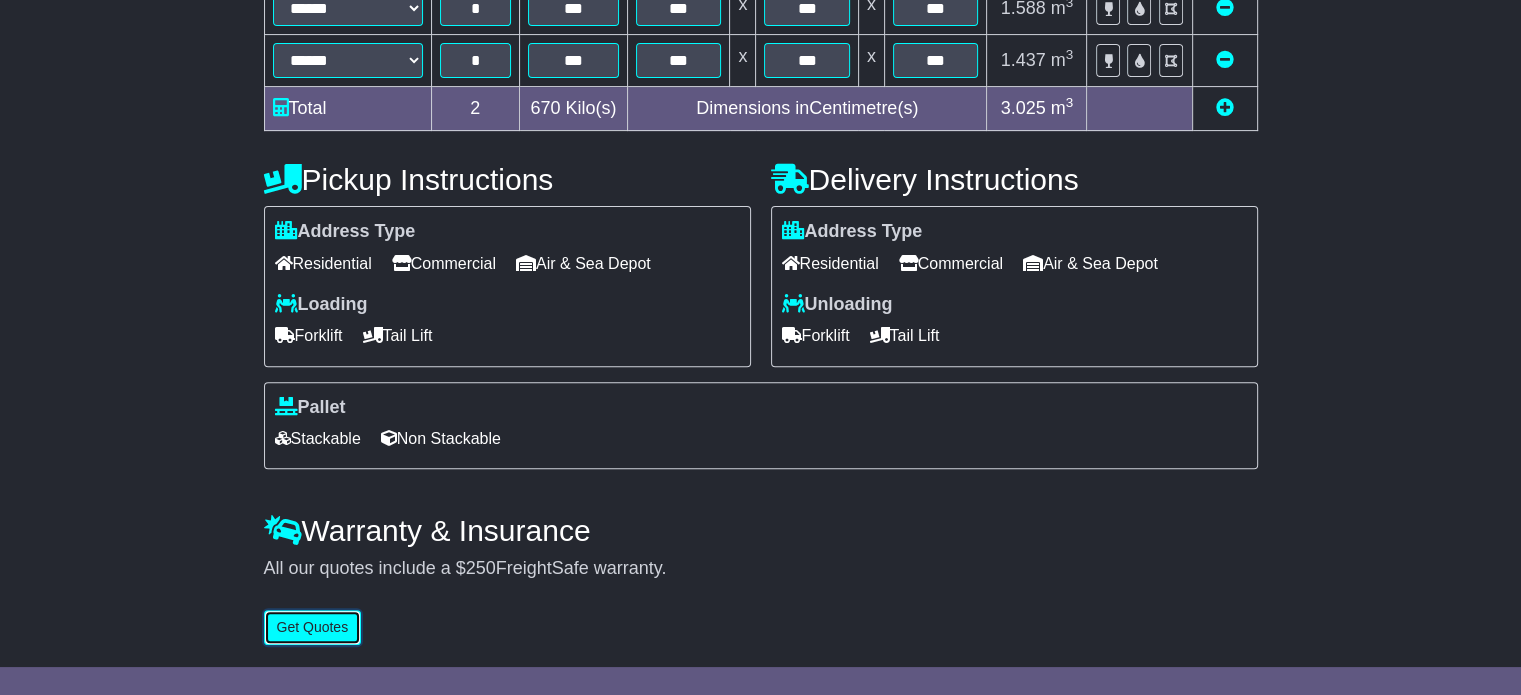 click on "Get Quotes" at bounding box center [313, 627] 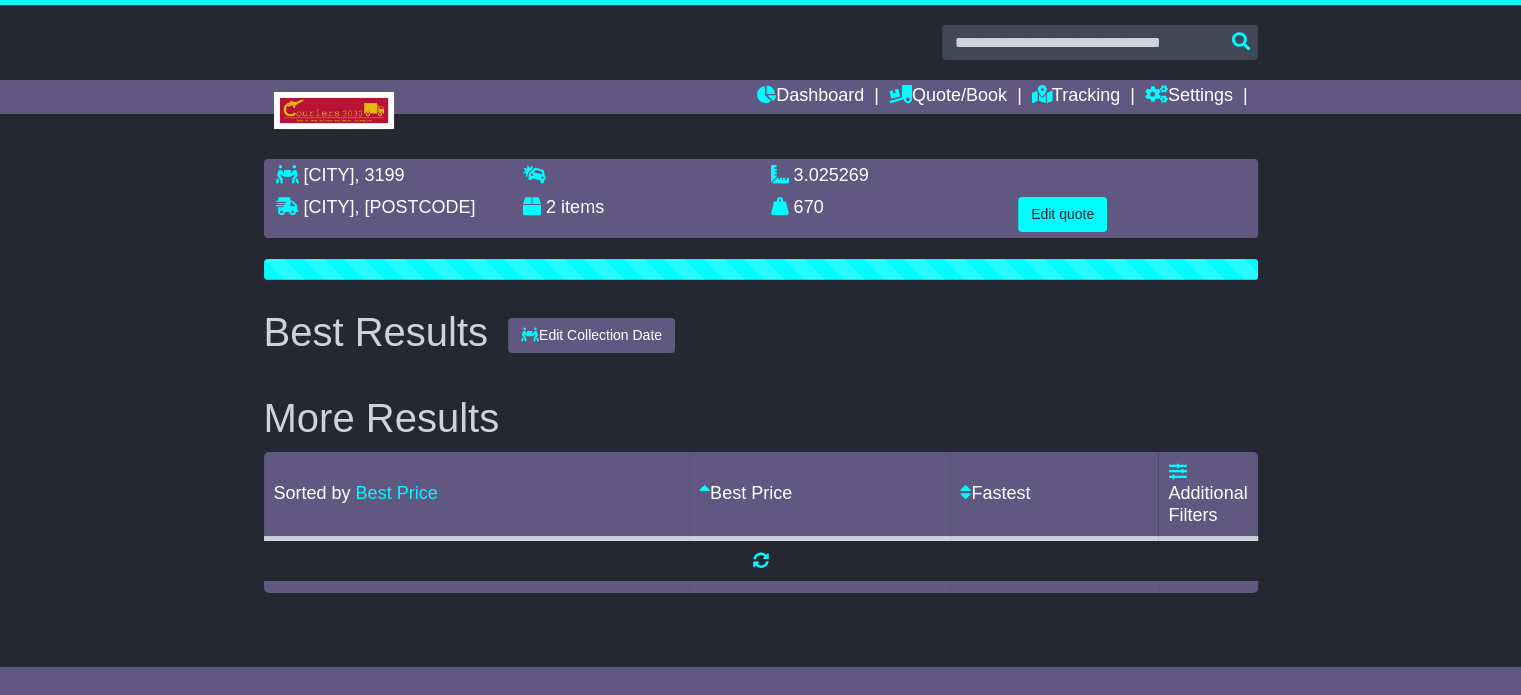 scroll, scrollTop: 0, scrollLeft: 0, axis: both 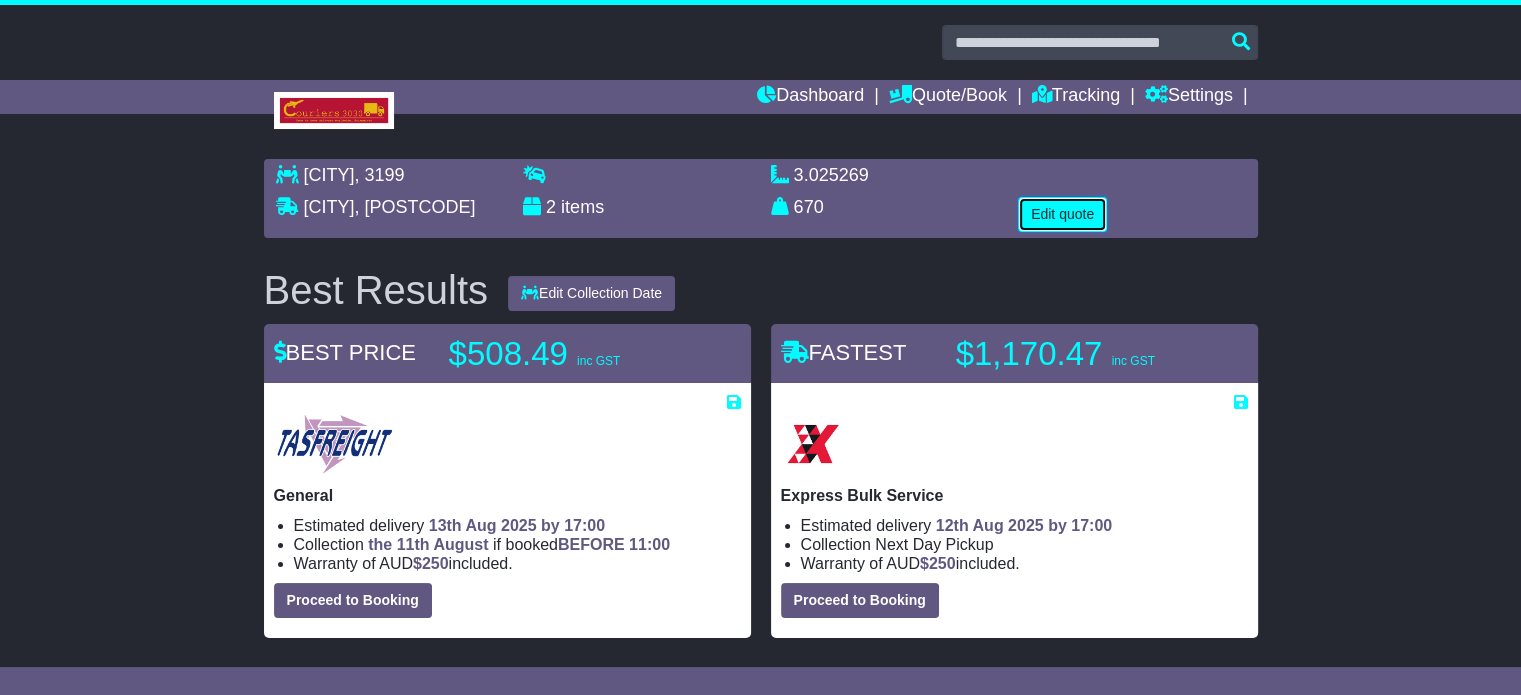 click on "Edit quote" at bounding box center (1062, 214) 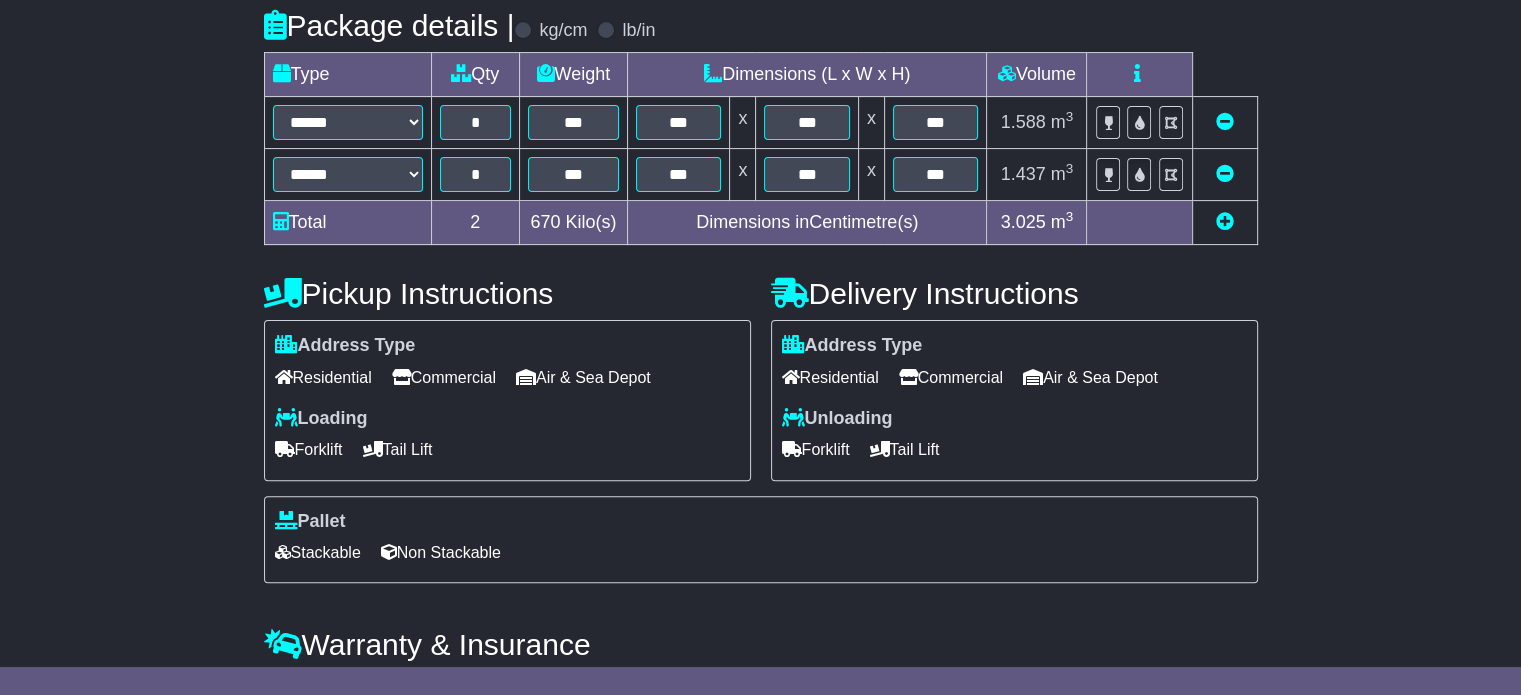 scroll, scrollTop: 591, scrollLeft: 0, axis: vertical 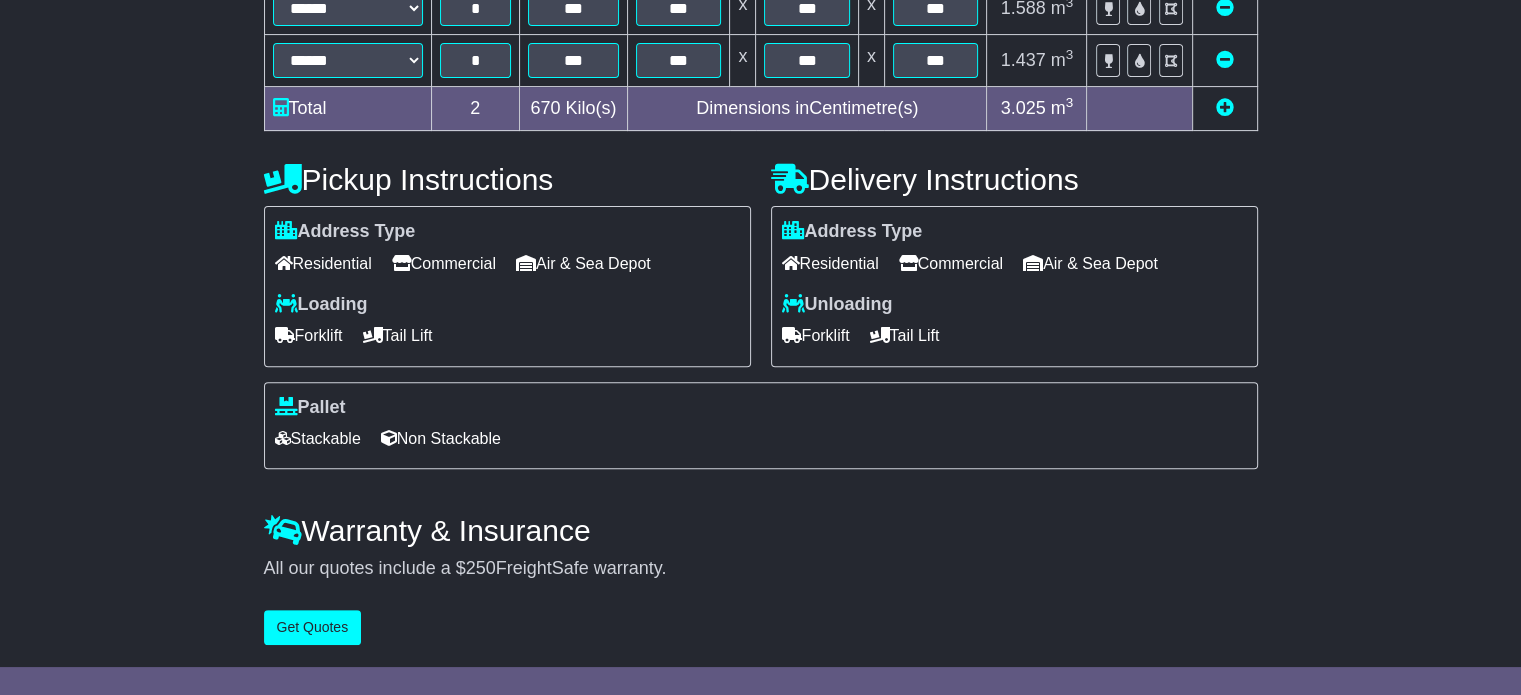 click on "Commercial" at bounding box center [444, 263] 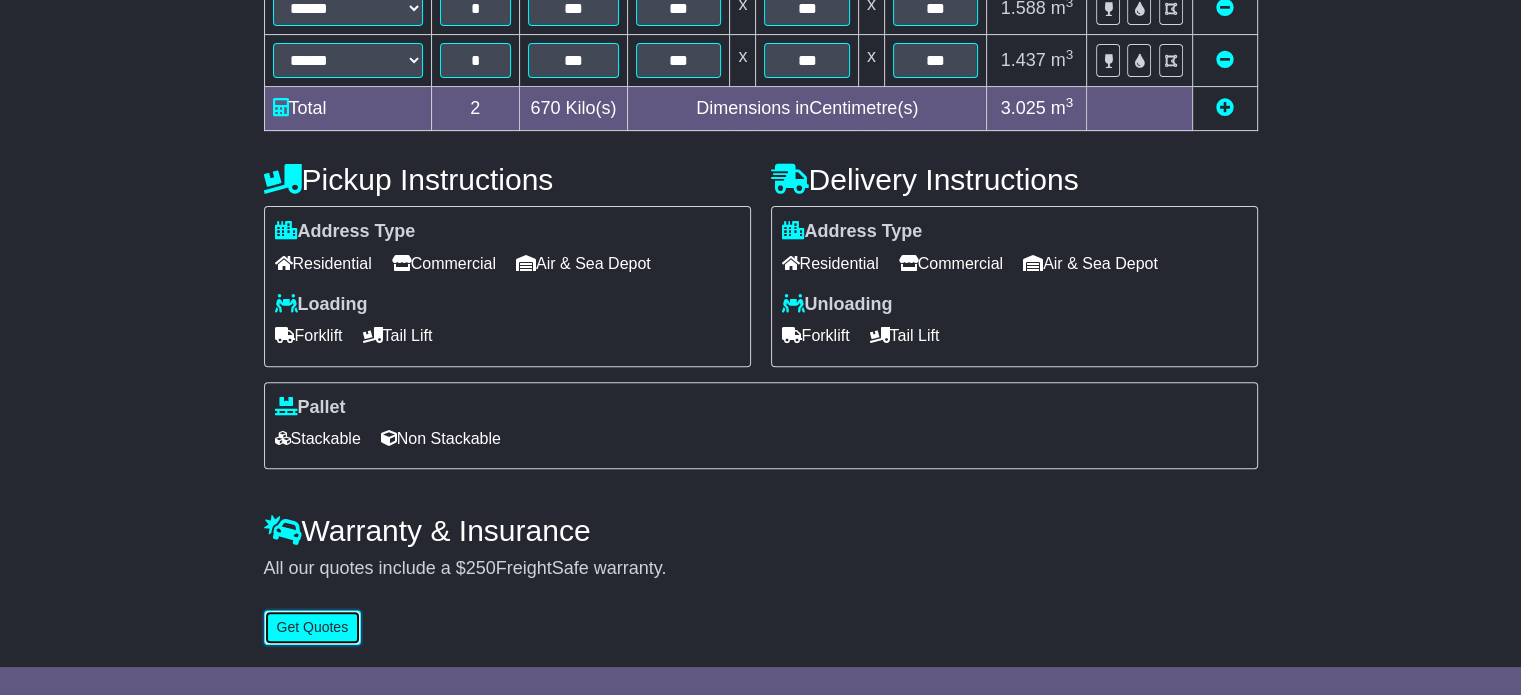 click on "Get Quotes" at bounding box center (313, 627) 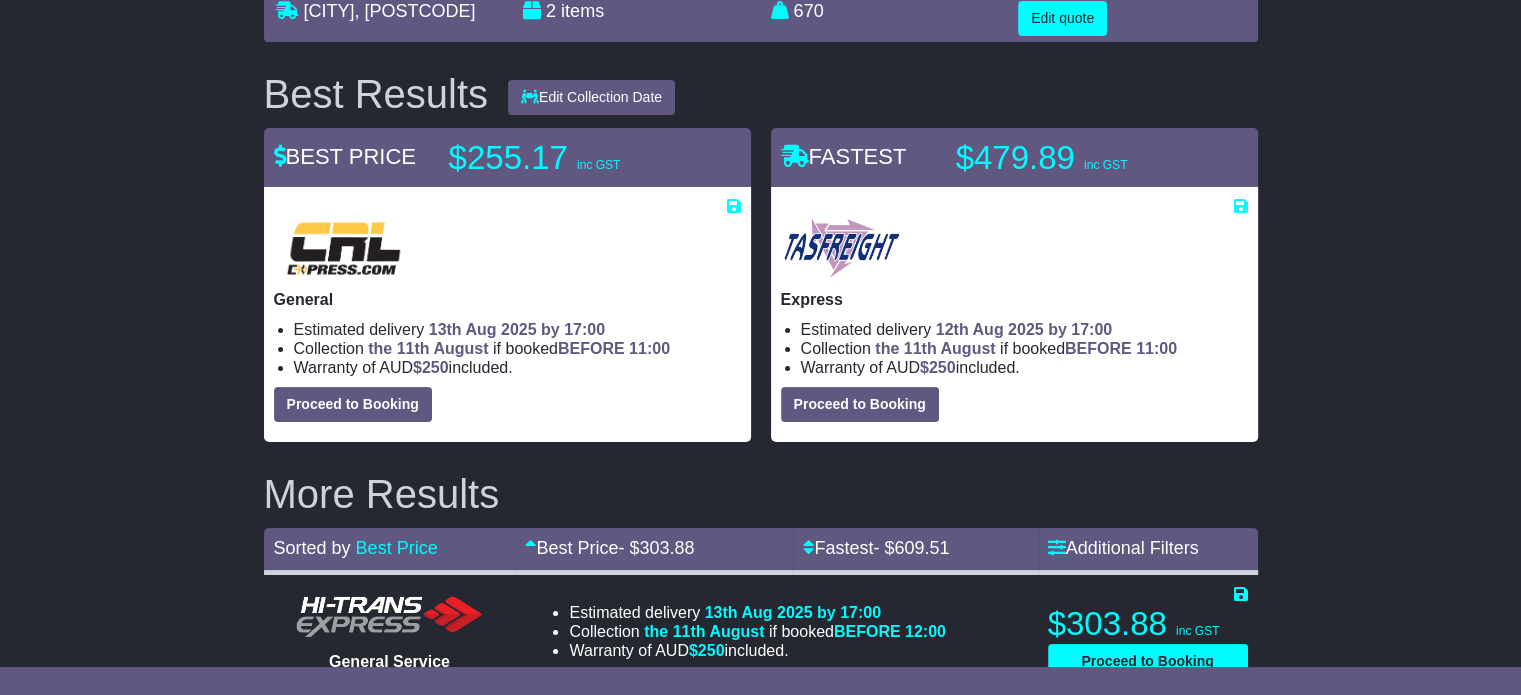 scroll, scrollTop: 144, scrollLeft: 0, axis: vertical 